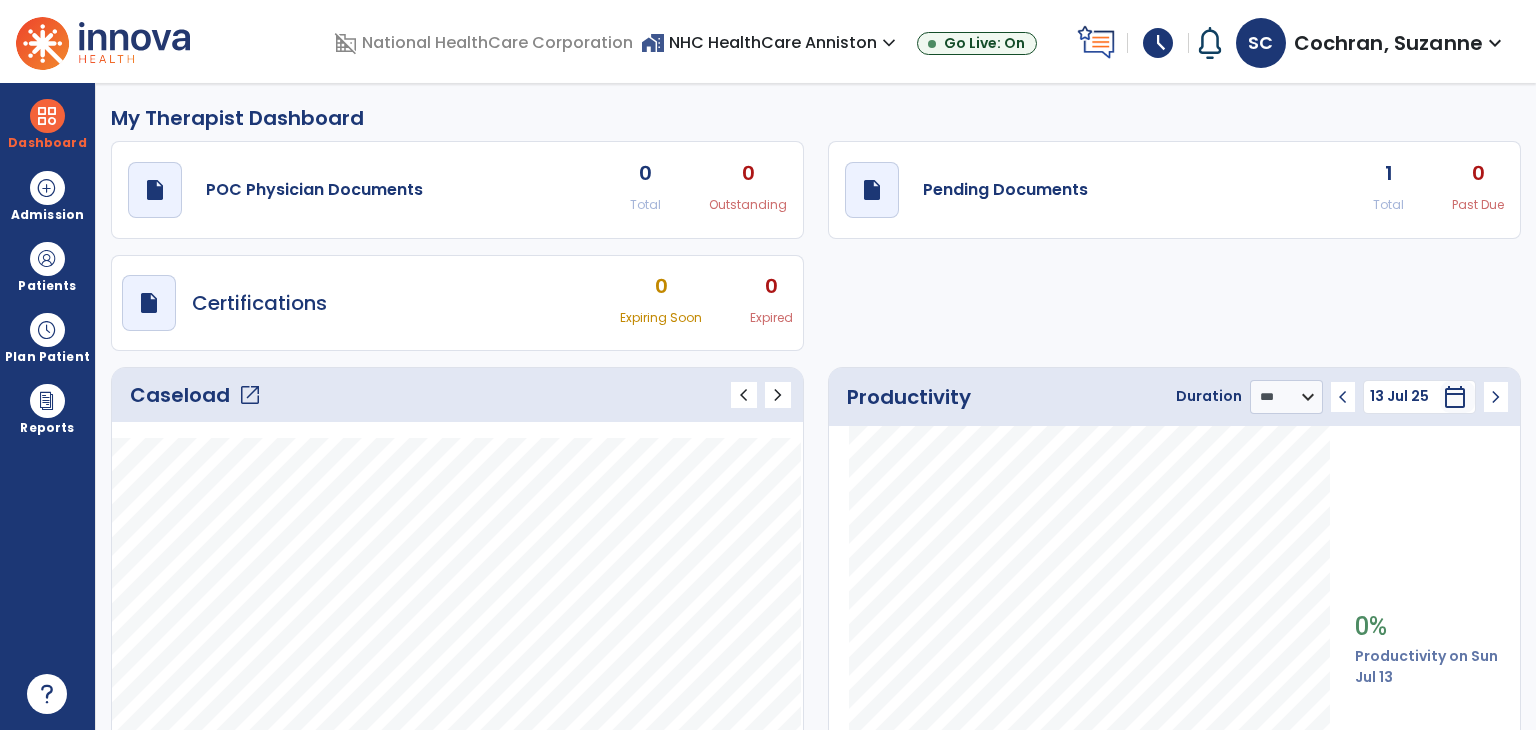 select on "***" 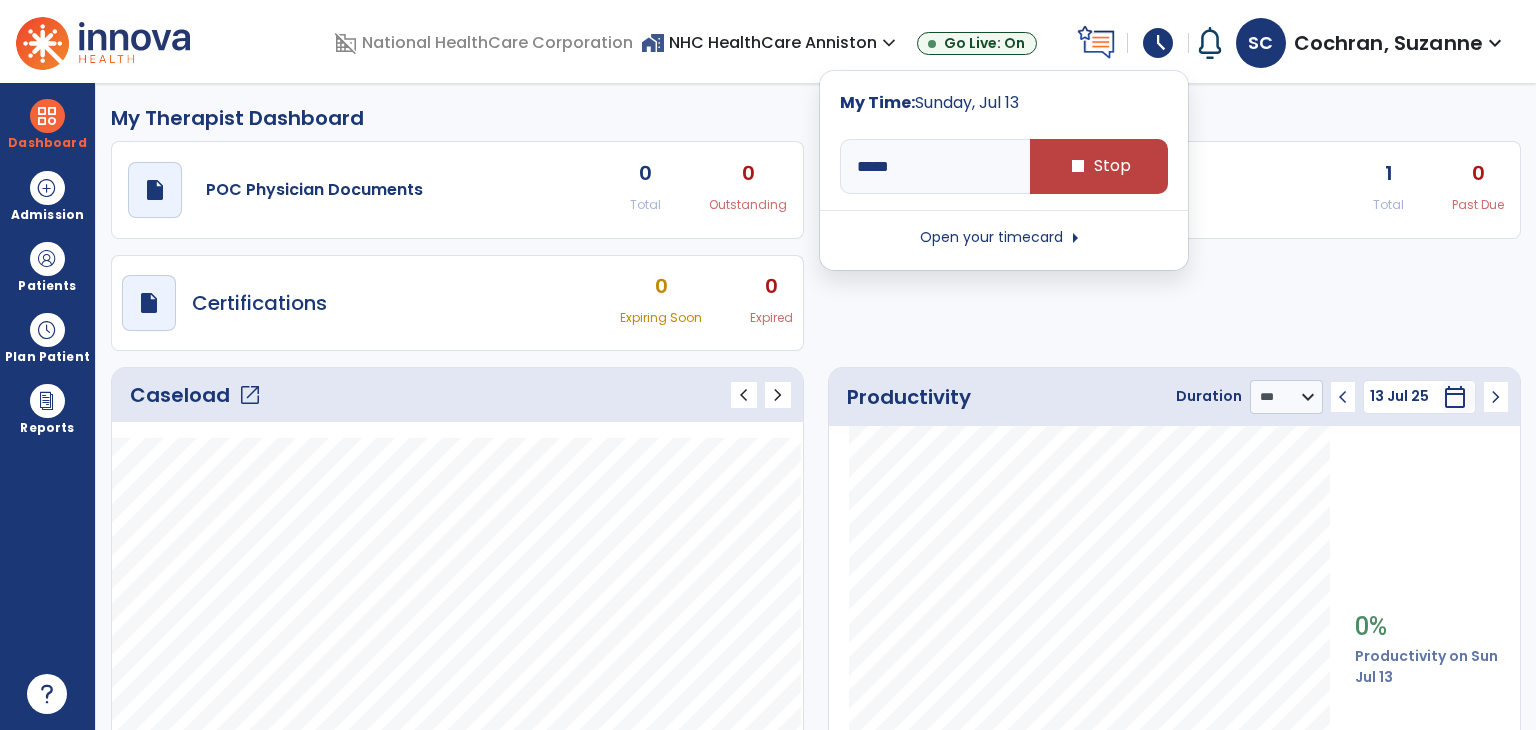 click on "My Therapist Dashboard" 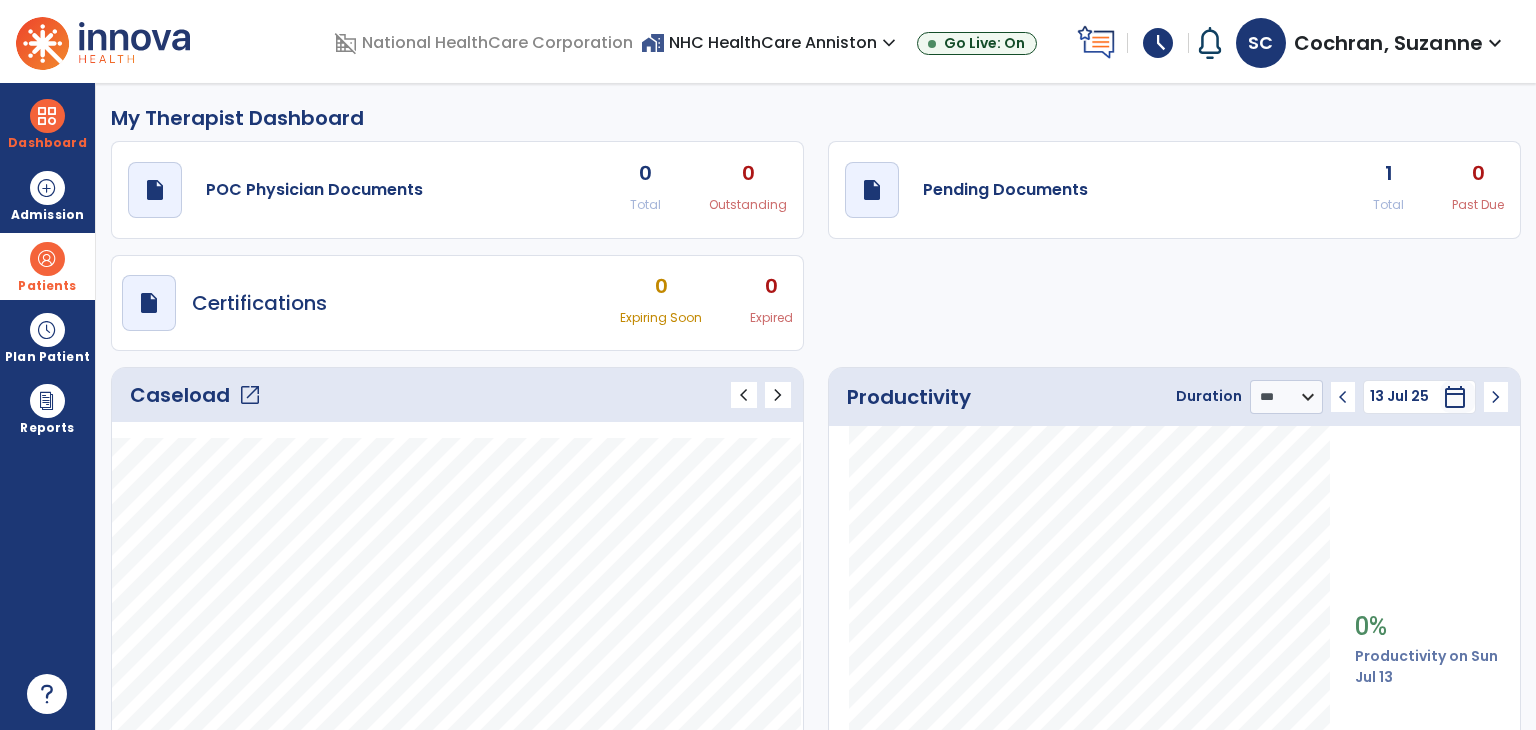 click at bounding box center (47, 259) 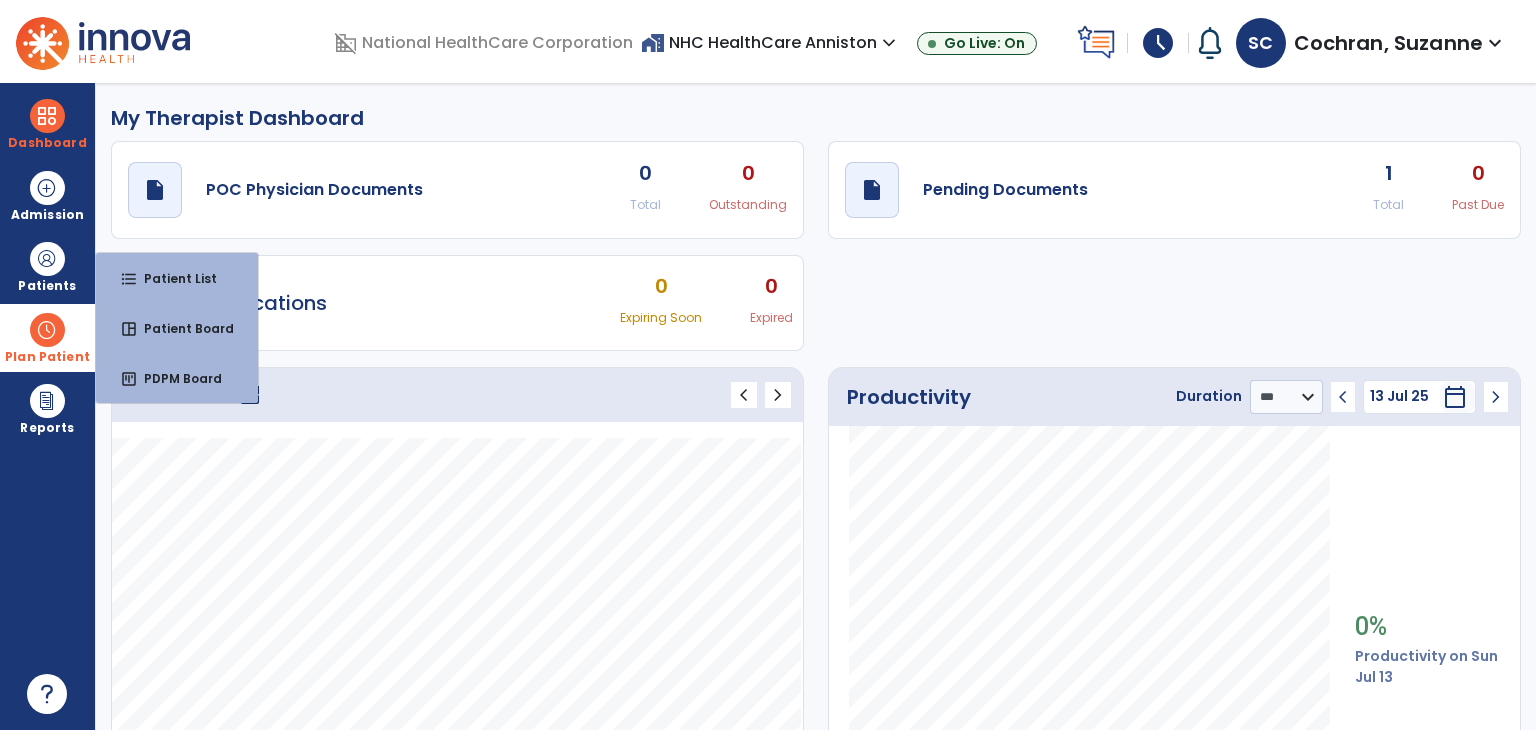 click on "Plan Patient" at bounding box center (47, 266) 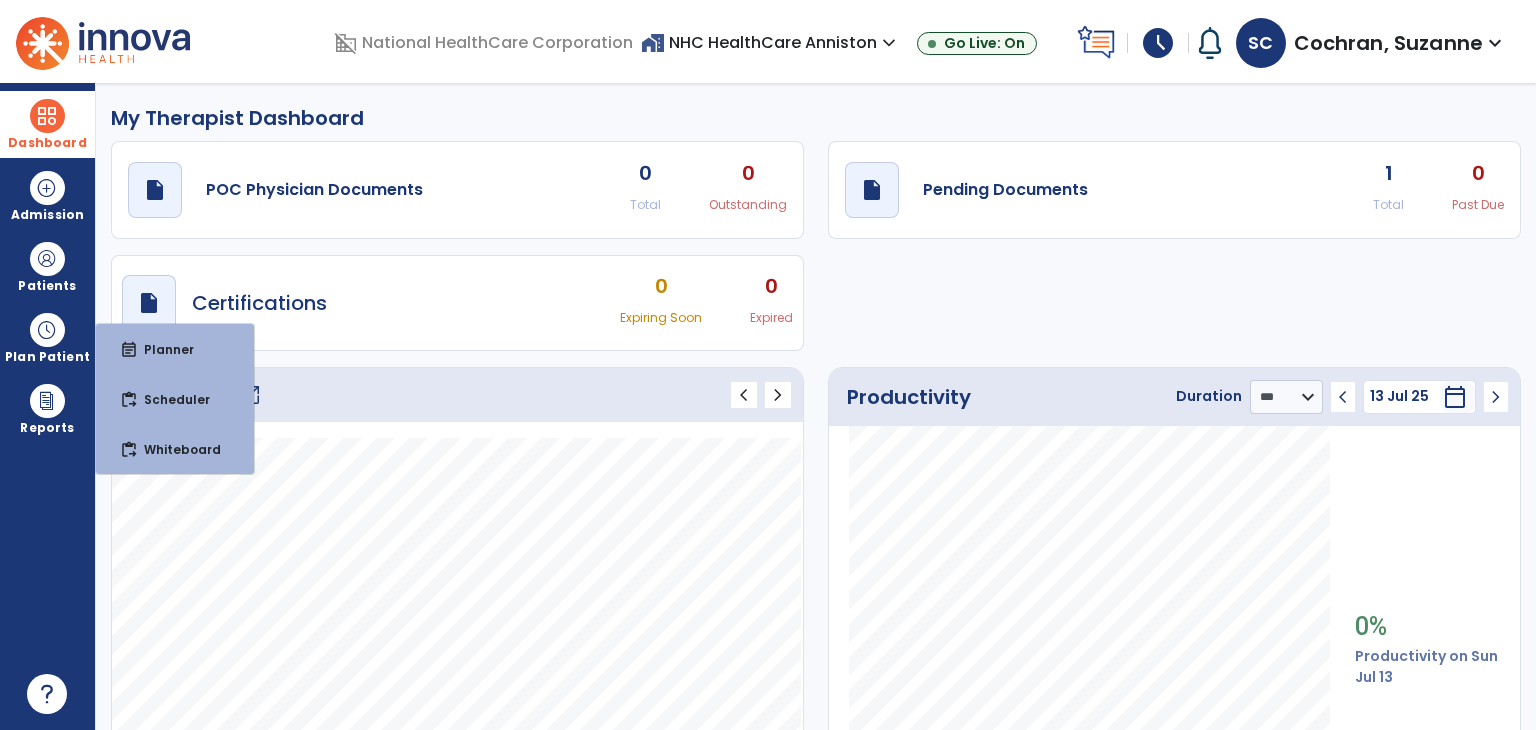 click at bounding box center [47, 116] 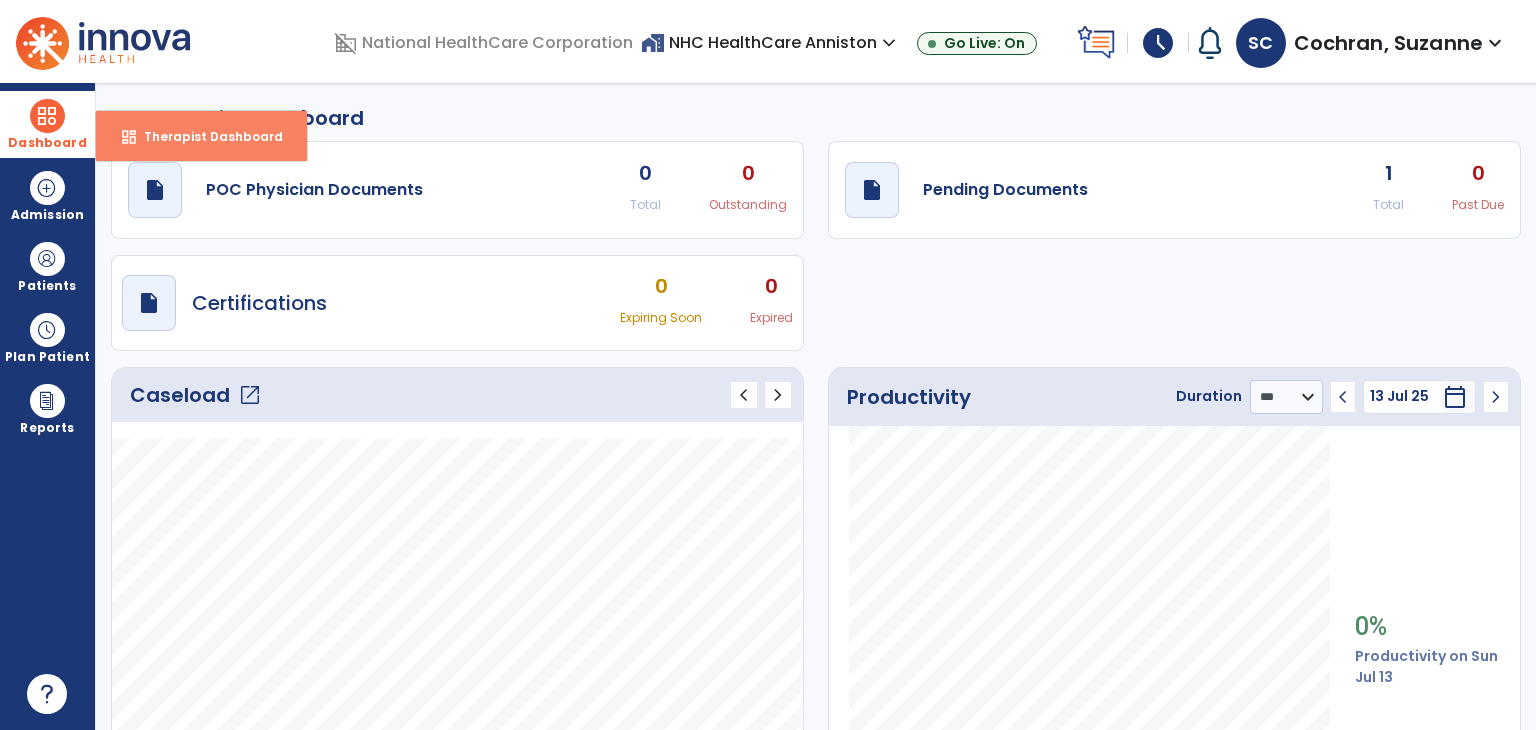 click on "dashboard  Therapist Dashboard" at bounding box center [201, 136] 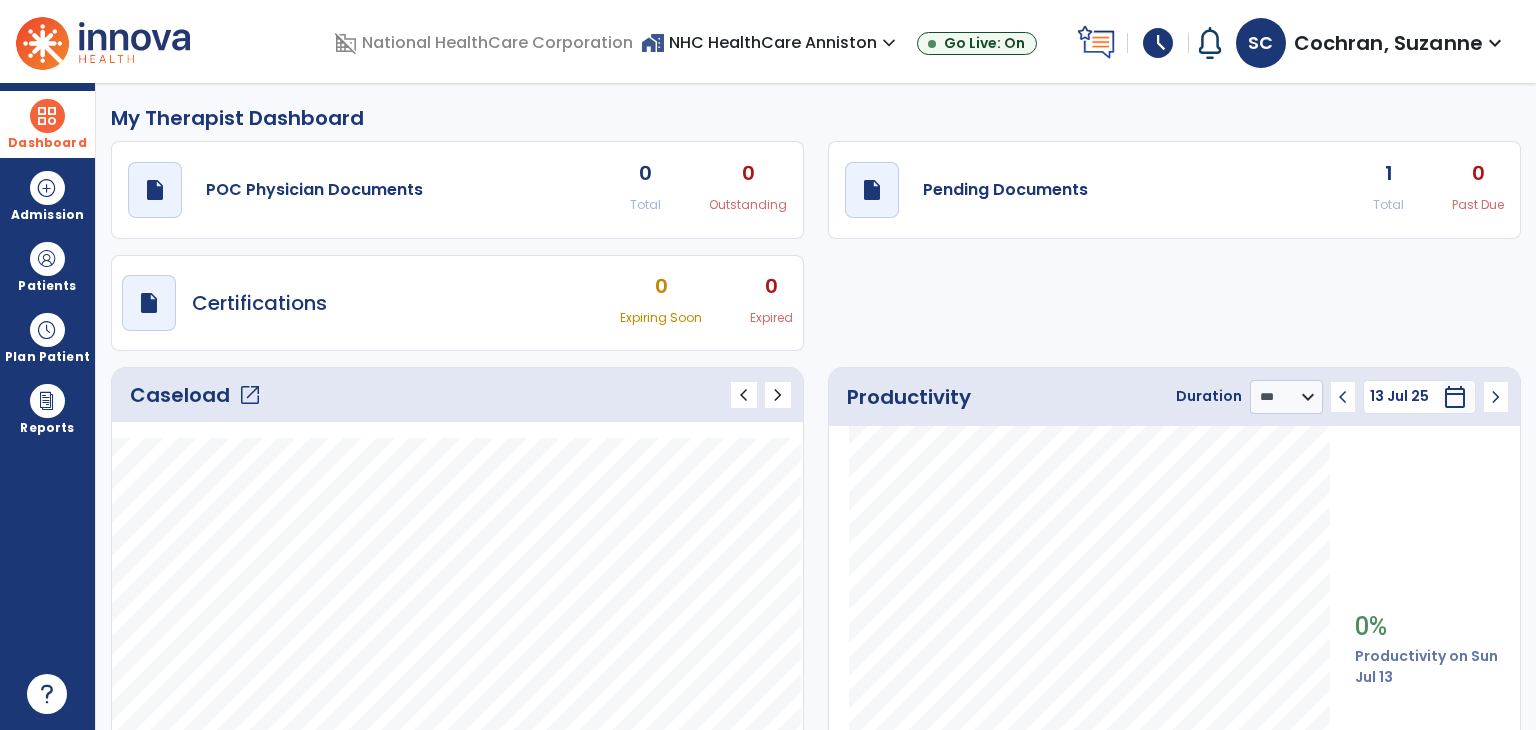 click on "open_in_new" 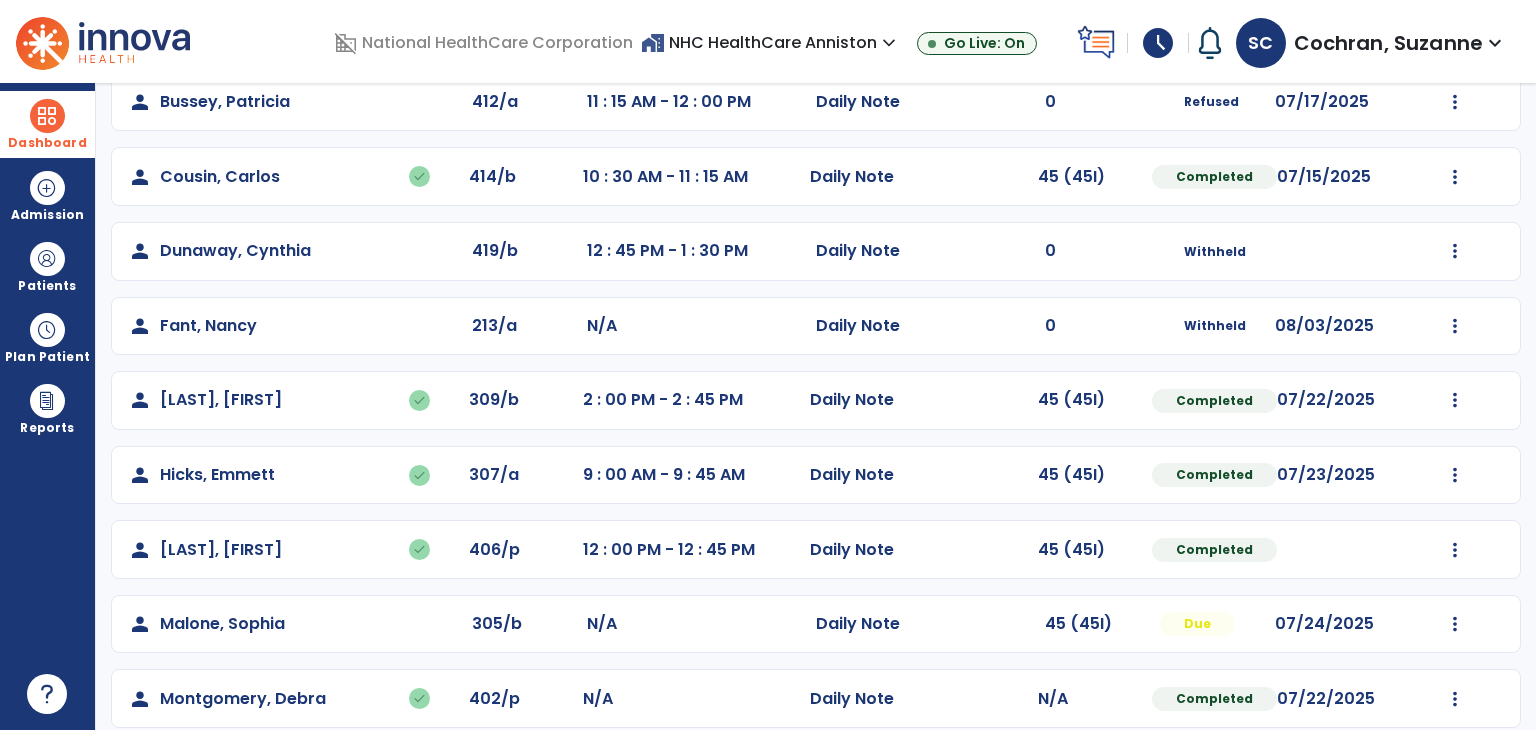 scroll, scrollTop: 359, scrollLeft: 0, axis: vertical 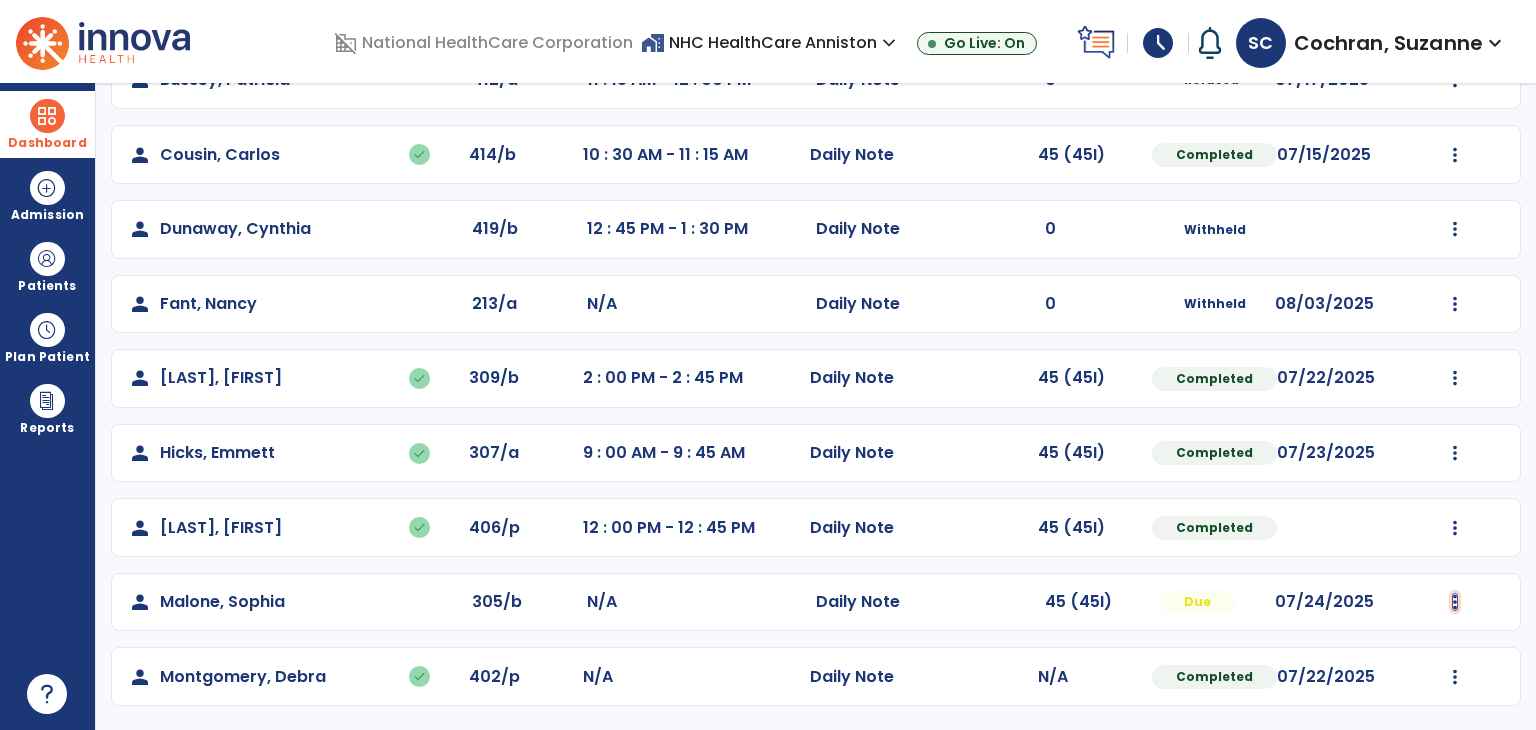 click at bounding box center [1455, -69] 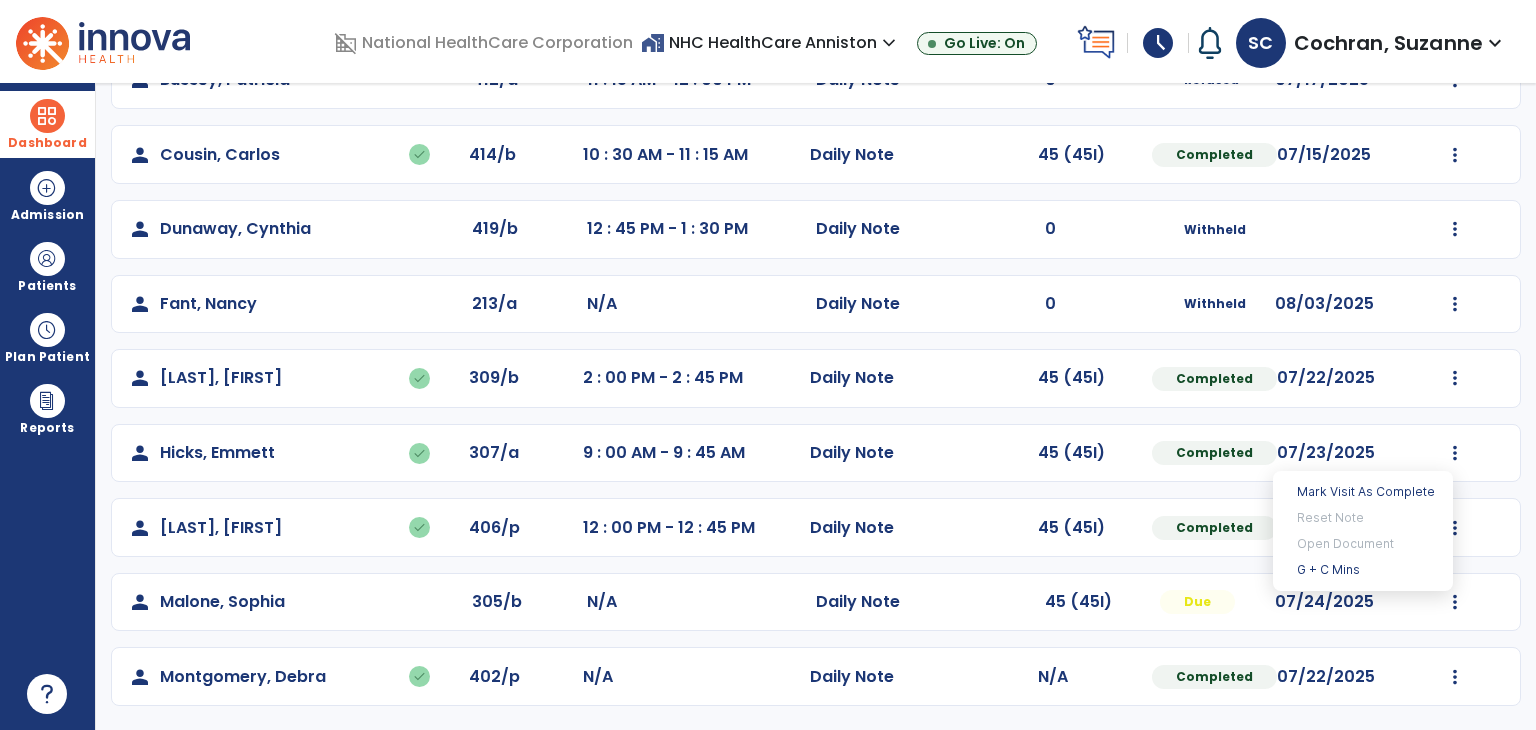click on "Mark Visit As Complete   Reset Note   Open Document   G + C Mins" at bounding box center (1363, 531) 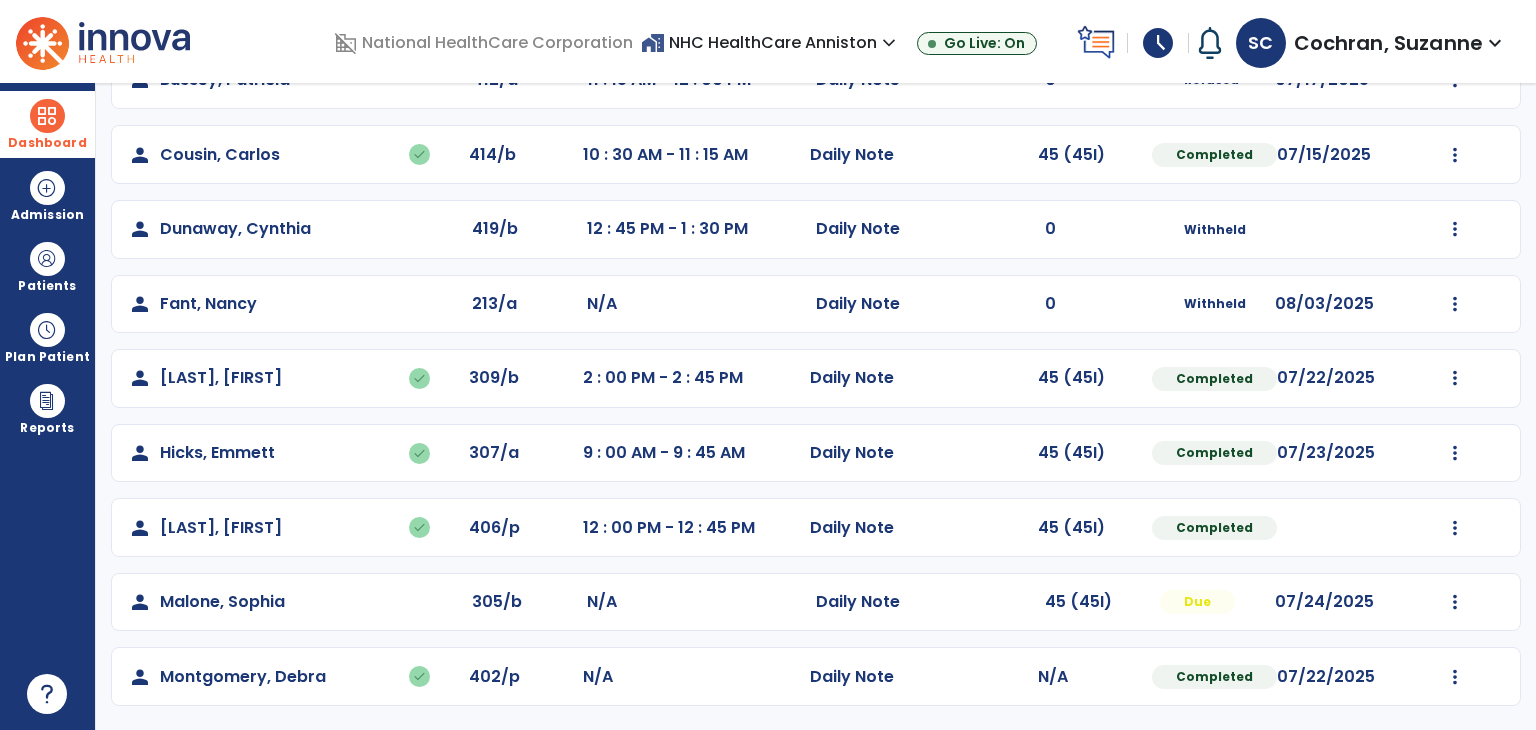 click on "schedule" at bounding box center [1158, 43] 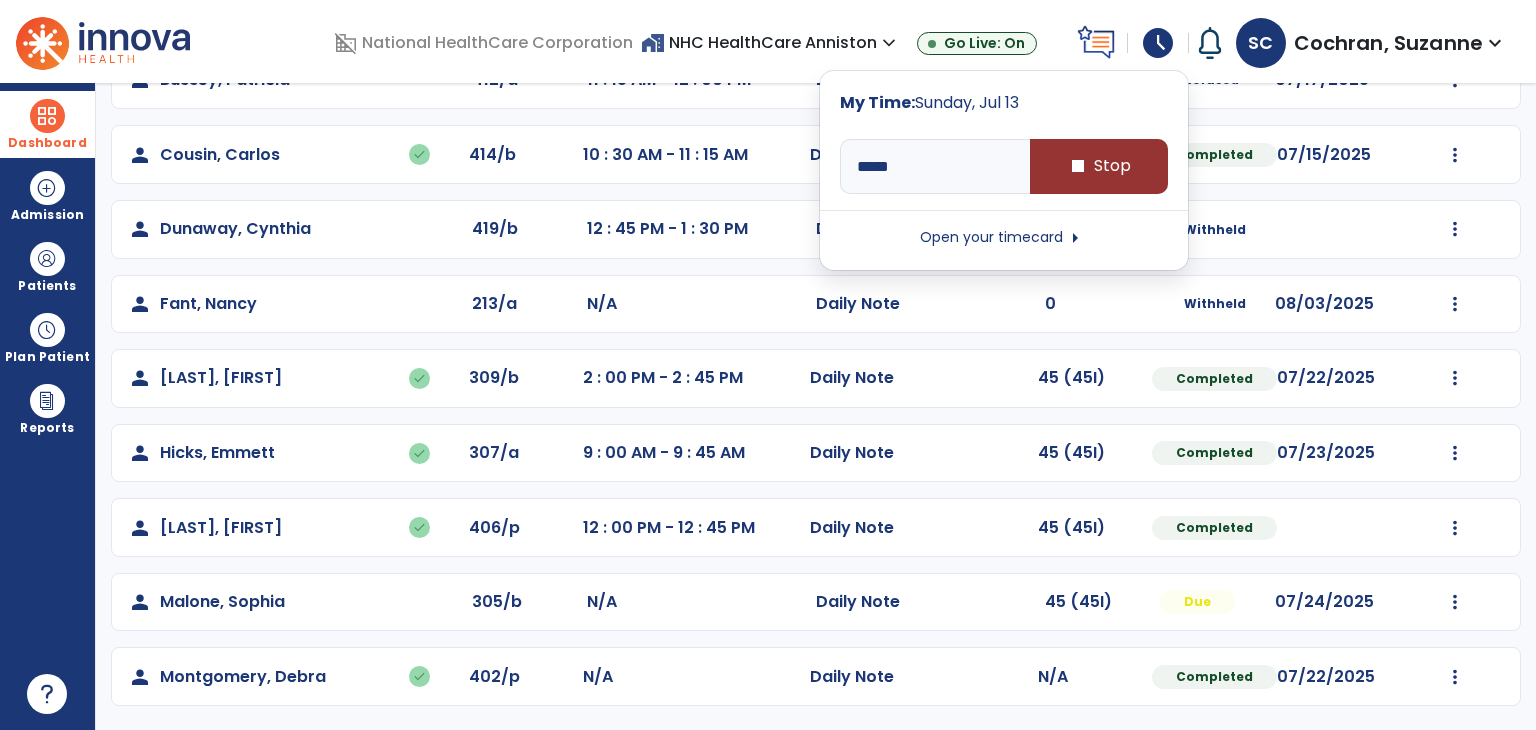 click on "stop  Stop" at bounding box center [1099, 166] 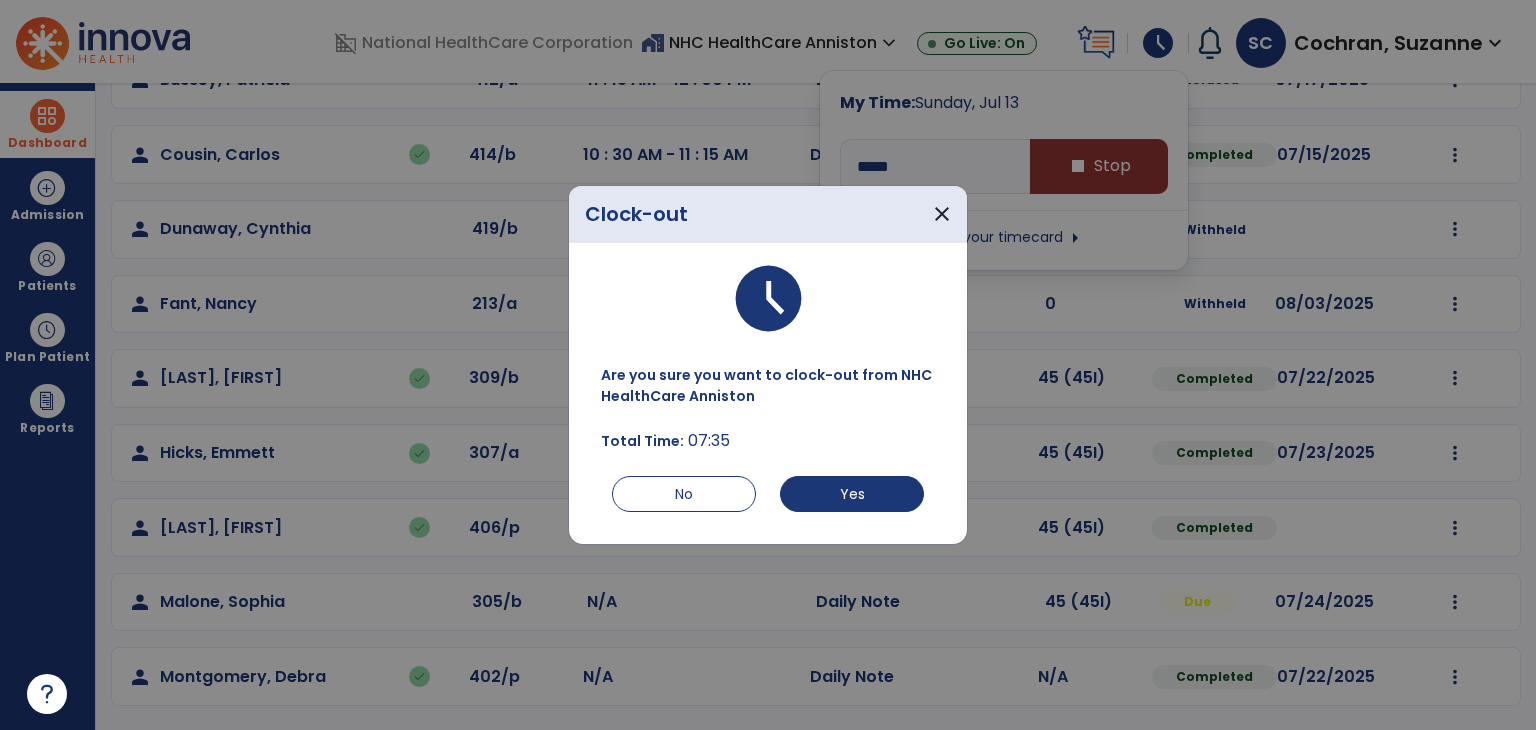 type on "*****" 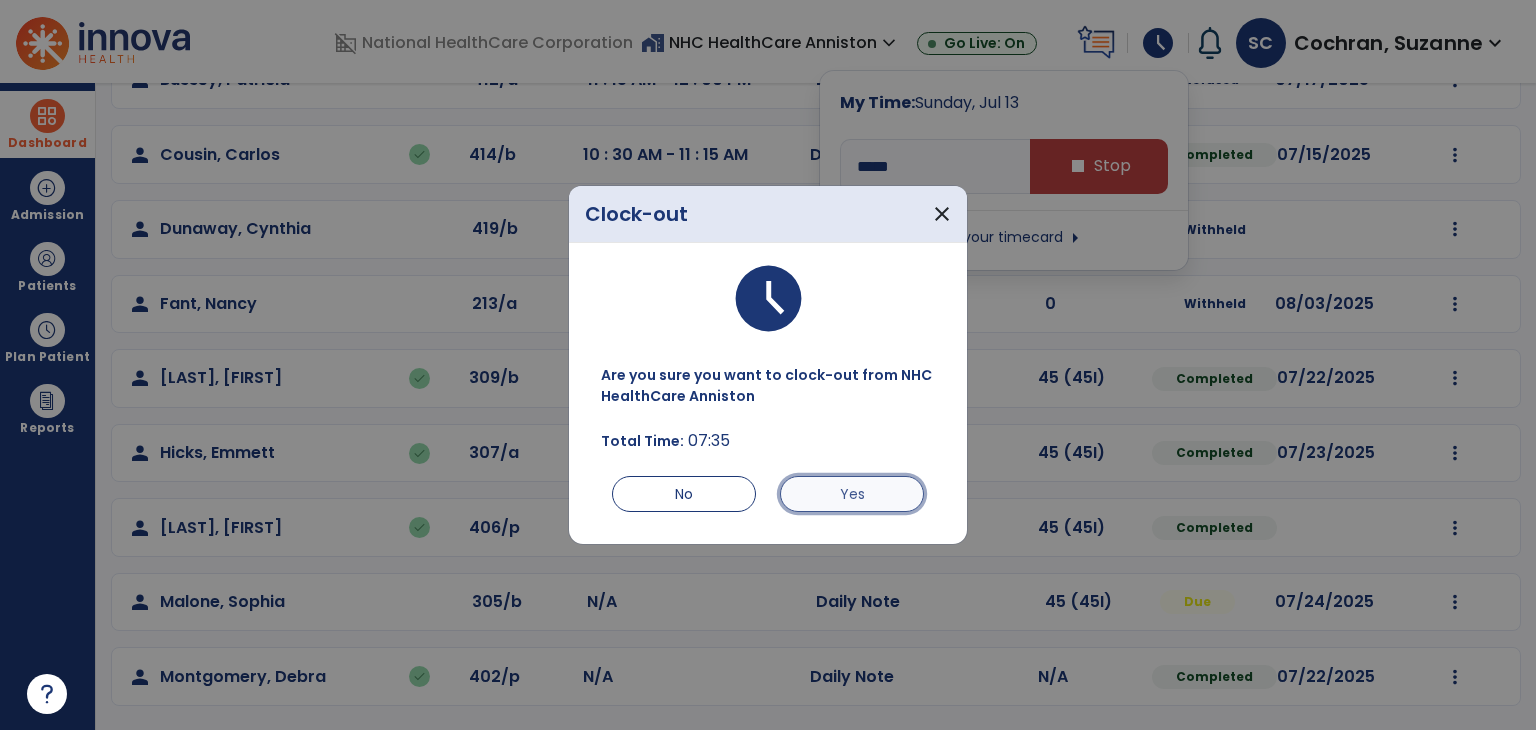 click on "Yes" at bounding box center [852, 494] 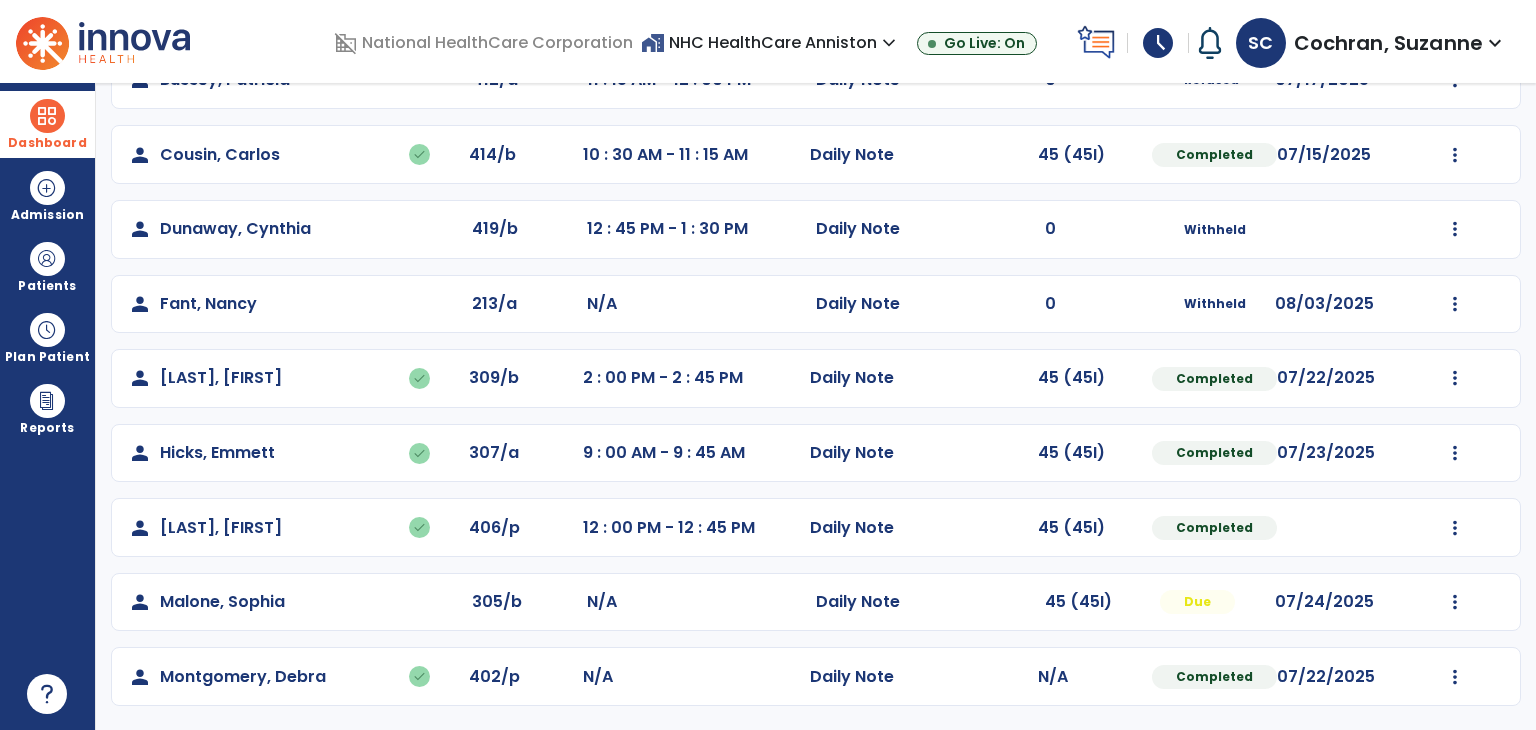 click on "schedule" at bounding box center (1158, 43) 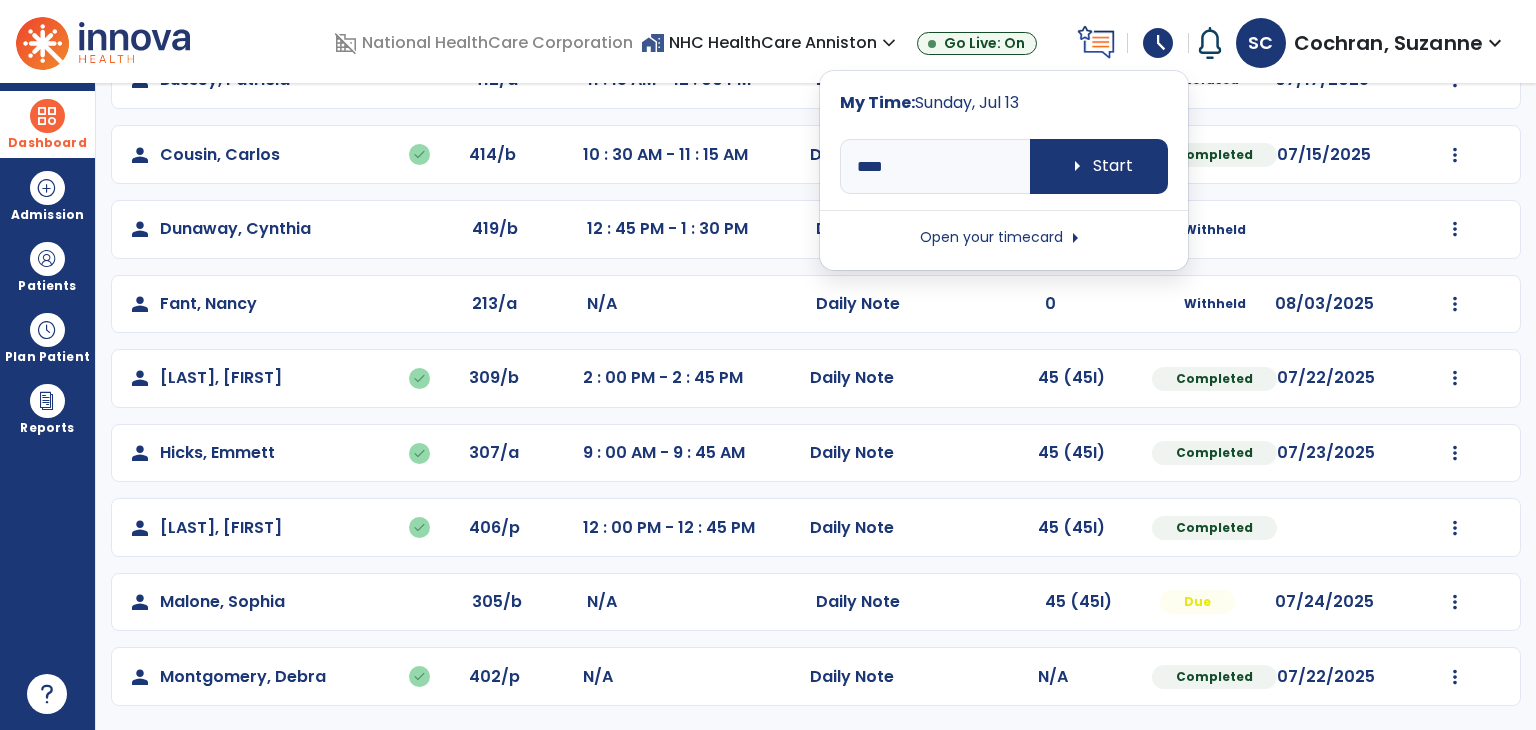 click on "Open your timecard  arrow_right" at bounding box center (1004, 238) 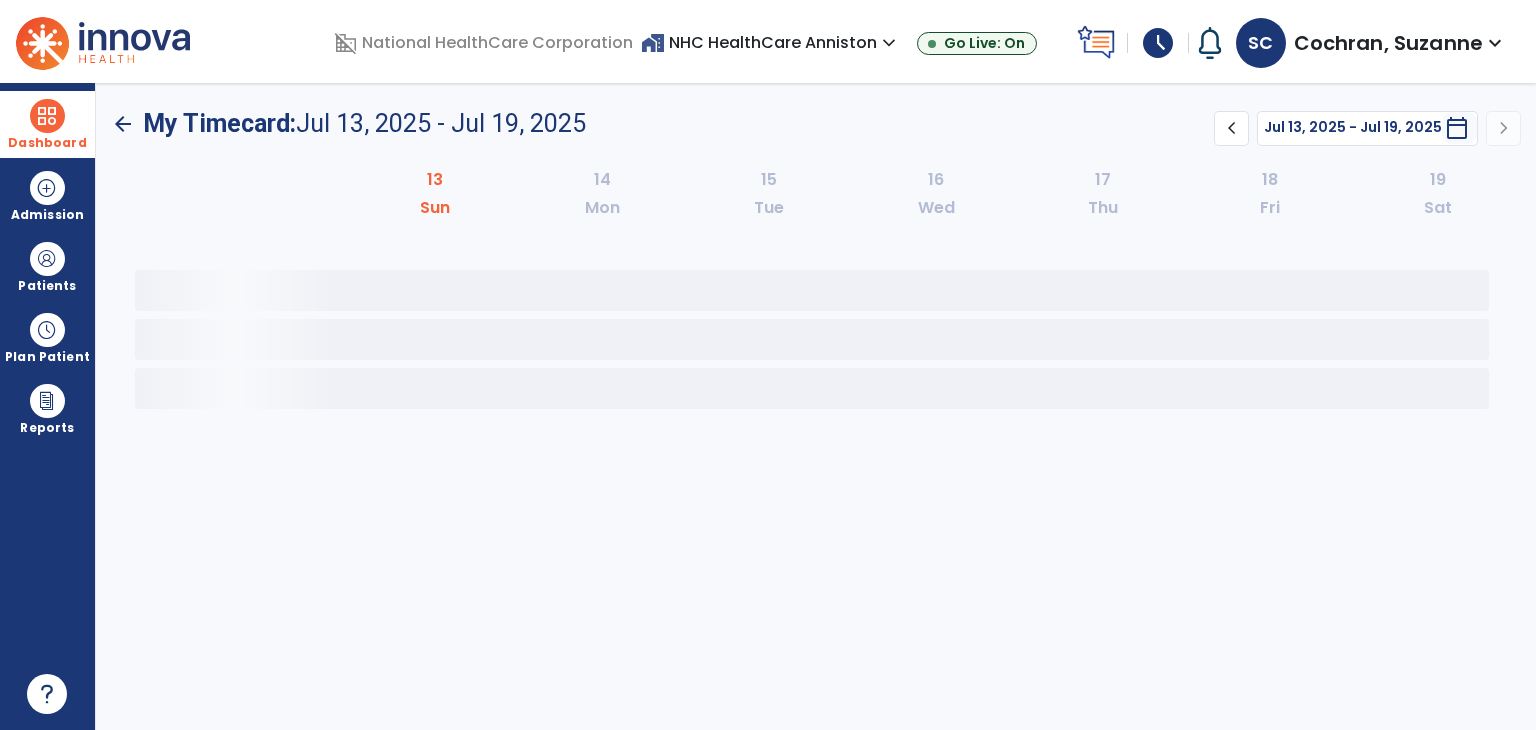 scroll, scrollTop: 0, scrollLeft: 0, axis: both 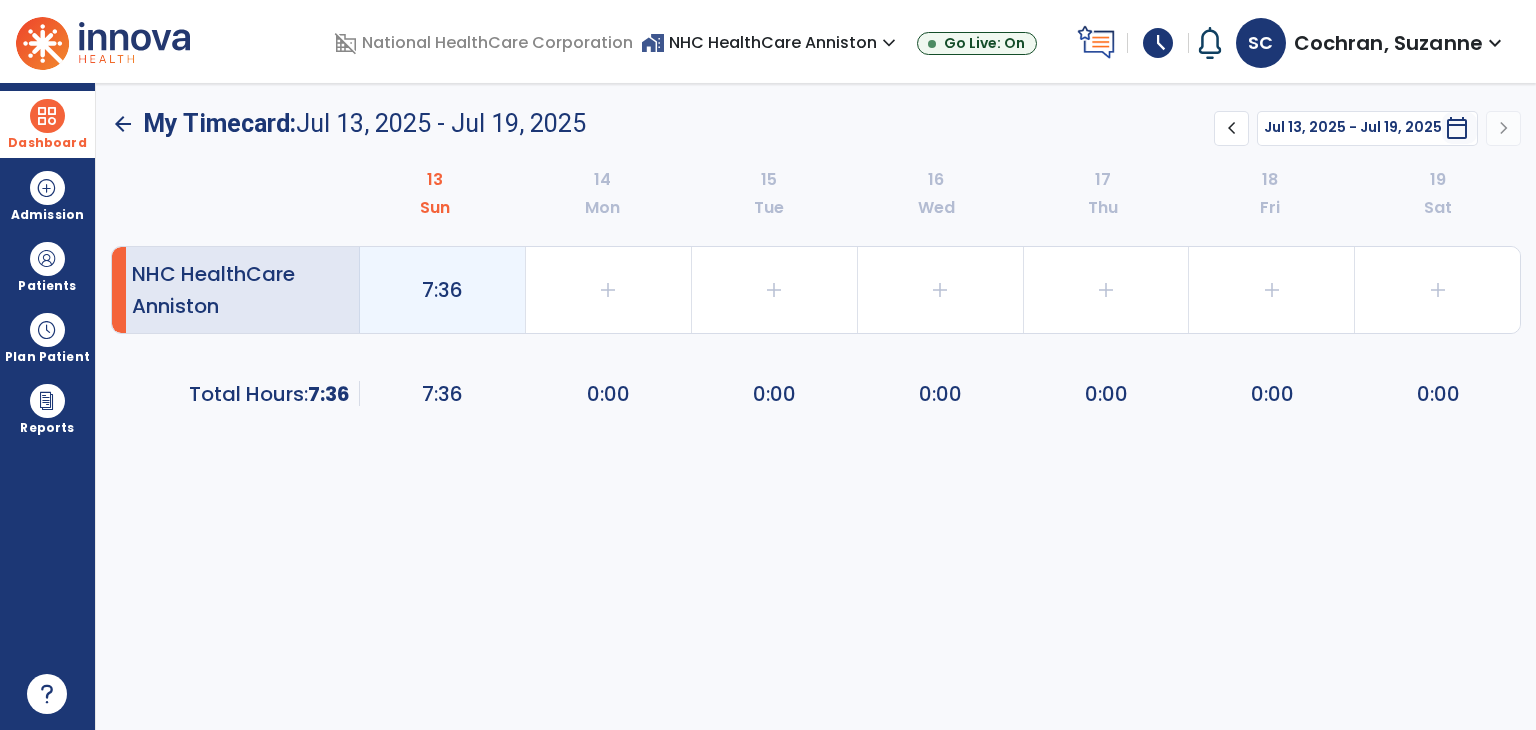 click on "7:36" 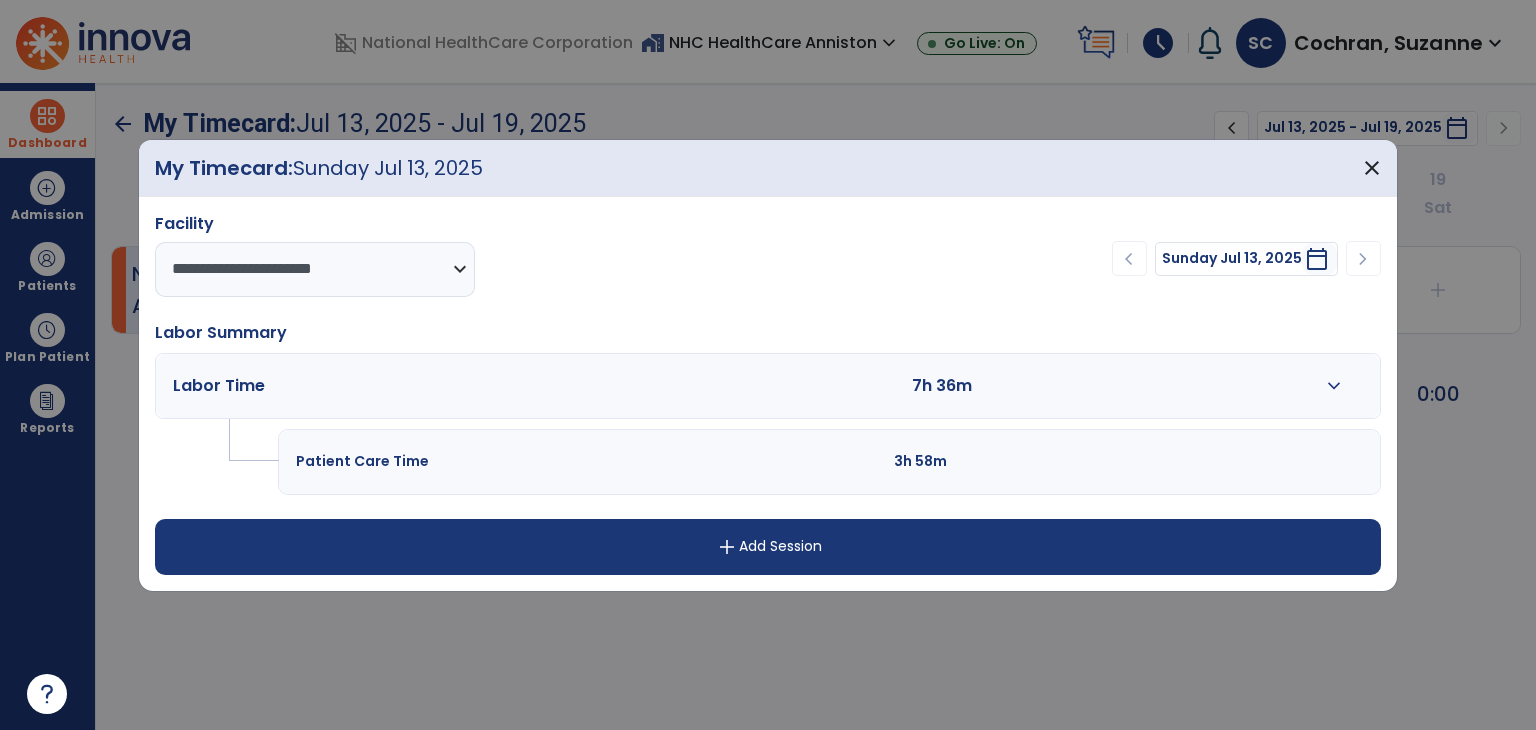 click on "expand_more" at bounding box center (1334, 386) 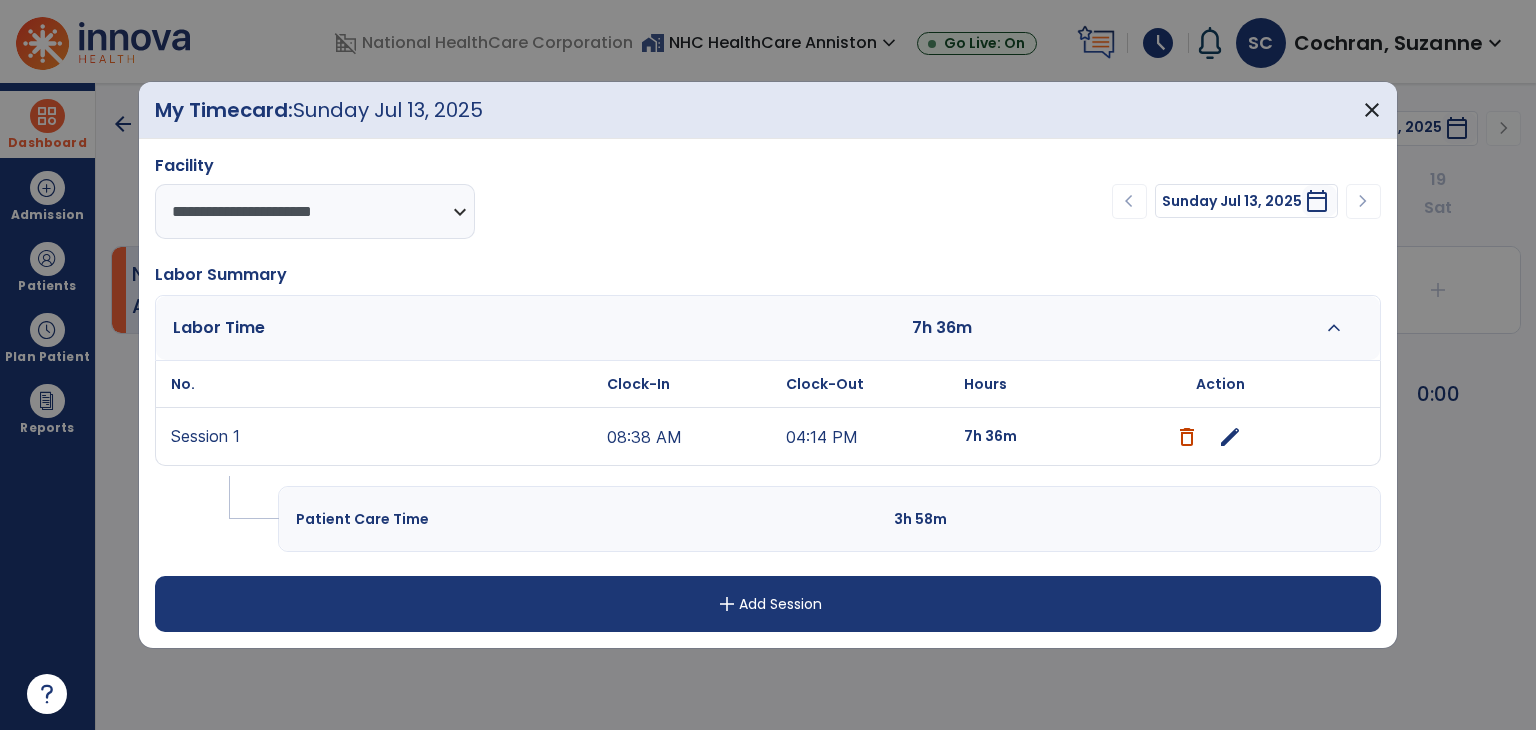 click on "edit" at bounding box center [1230, 437] 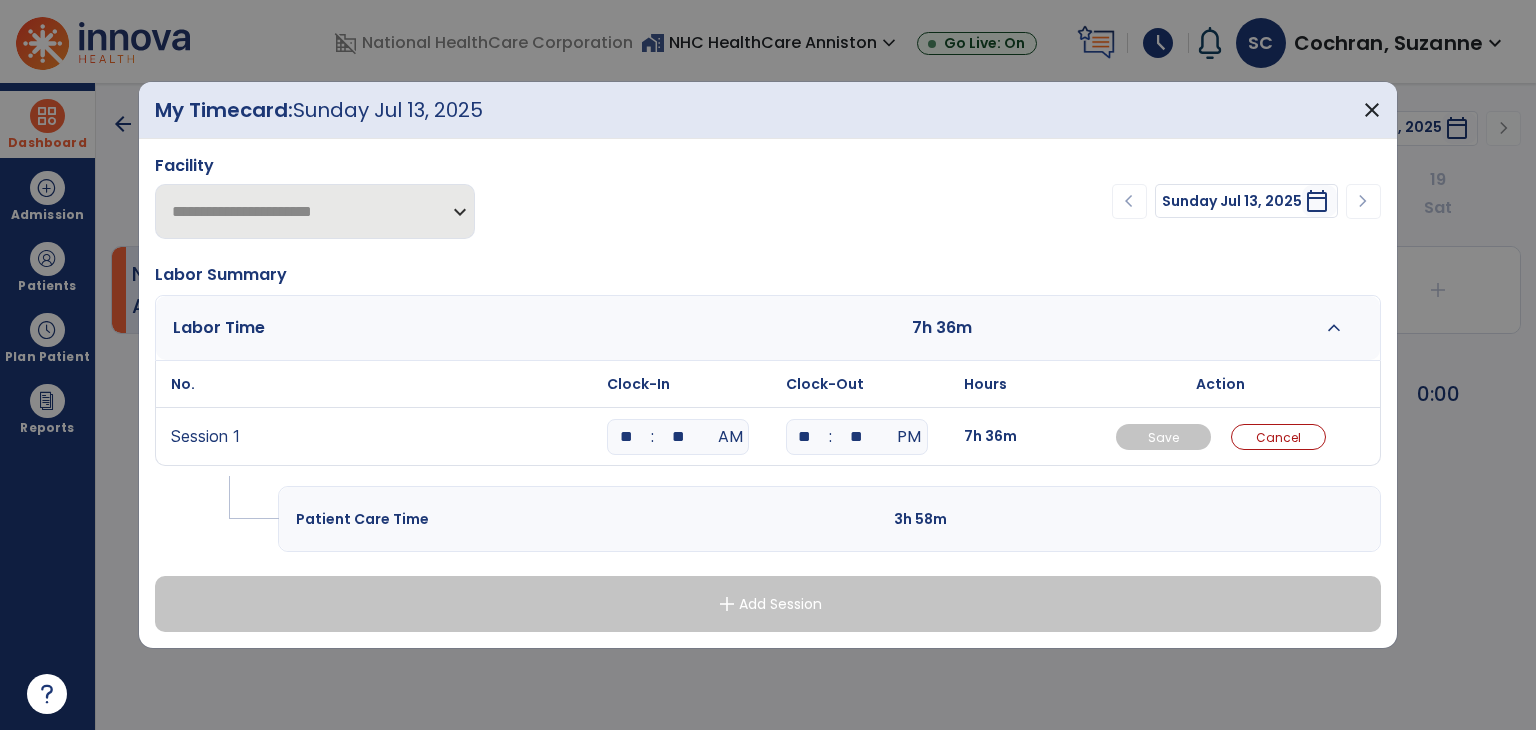 drag, startPoint x: 688, startPoint y: 436, endPoint x: 663, endPoint y: 441, distance: 25.495098 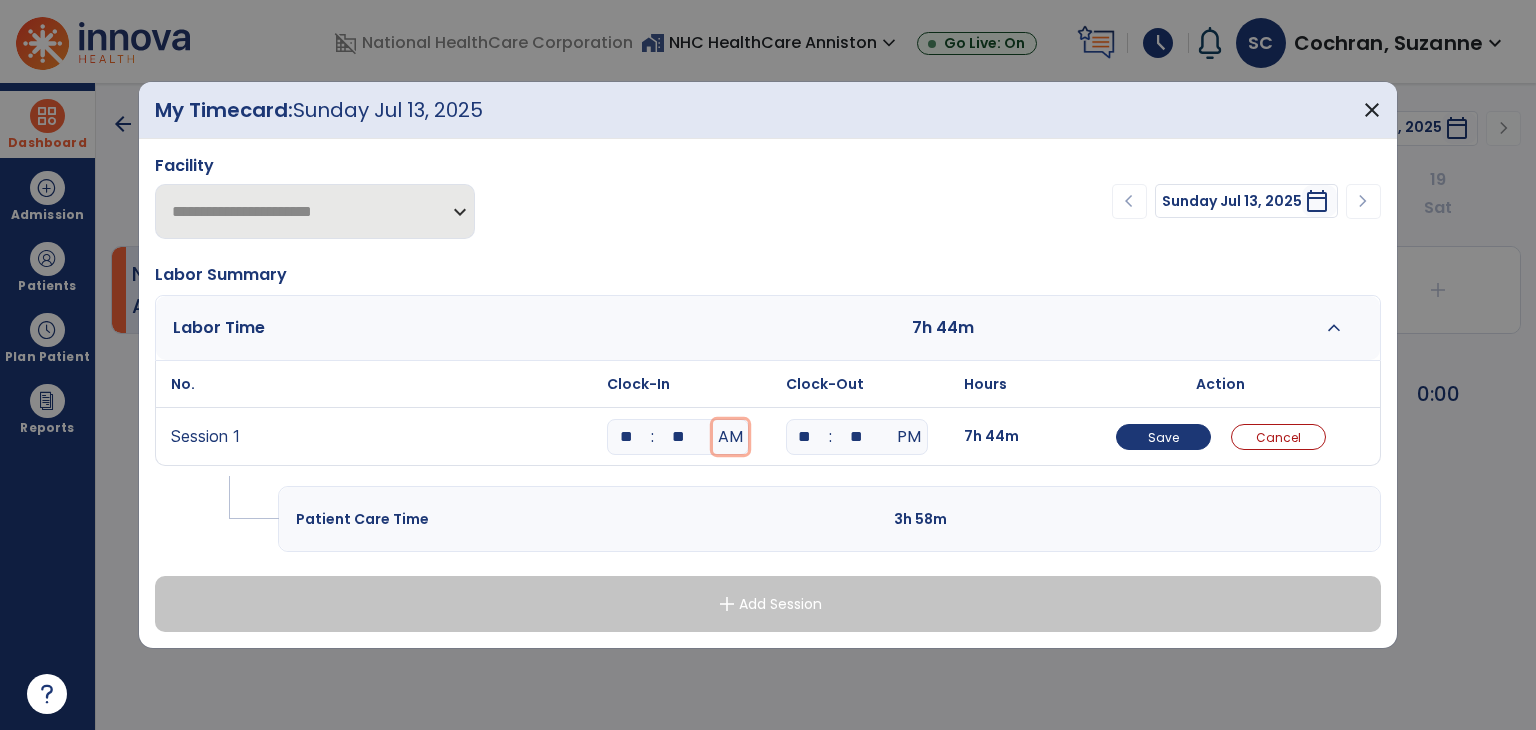 type 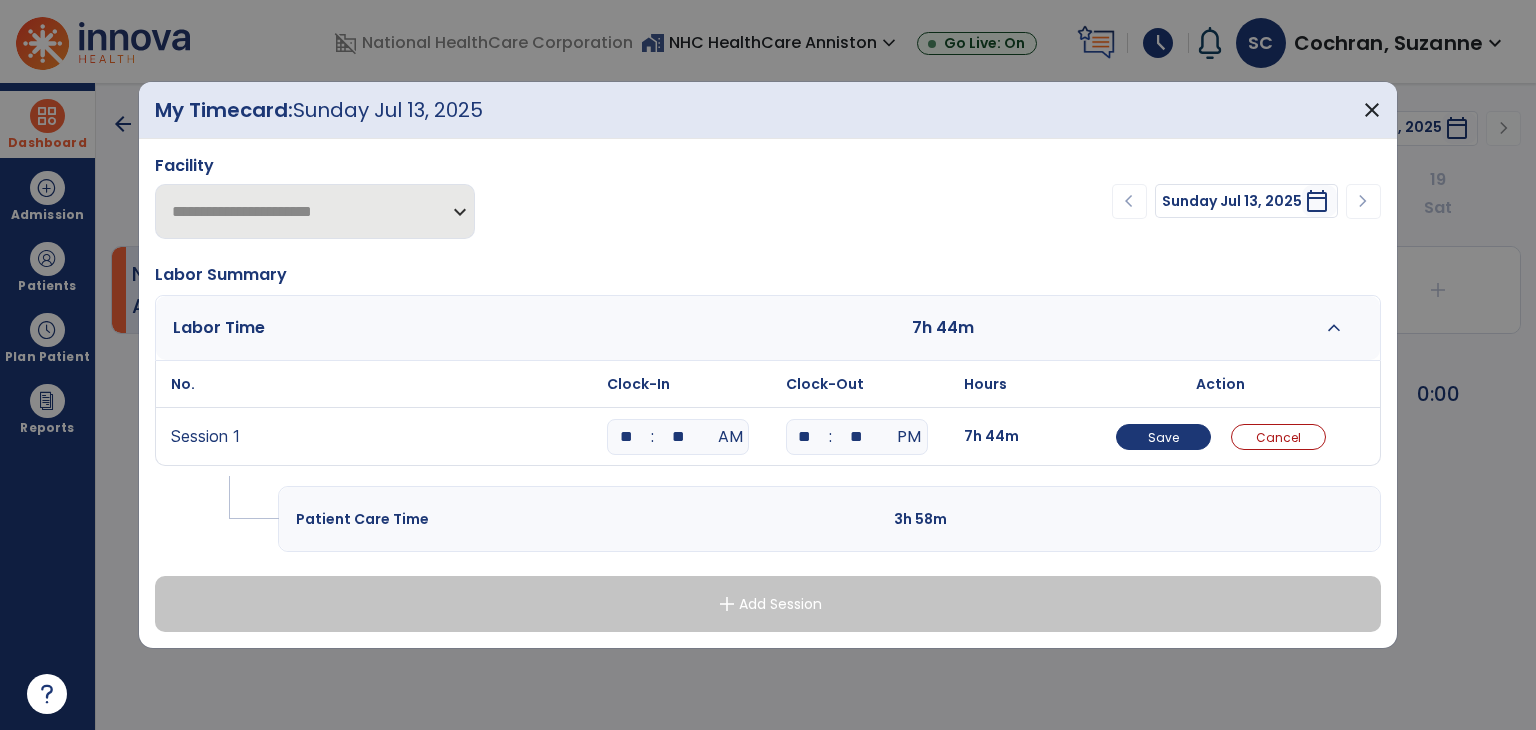 type on "**" 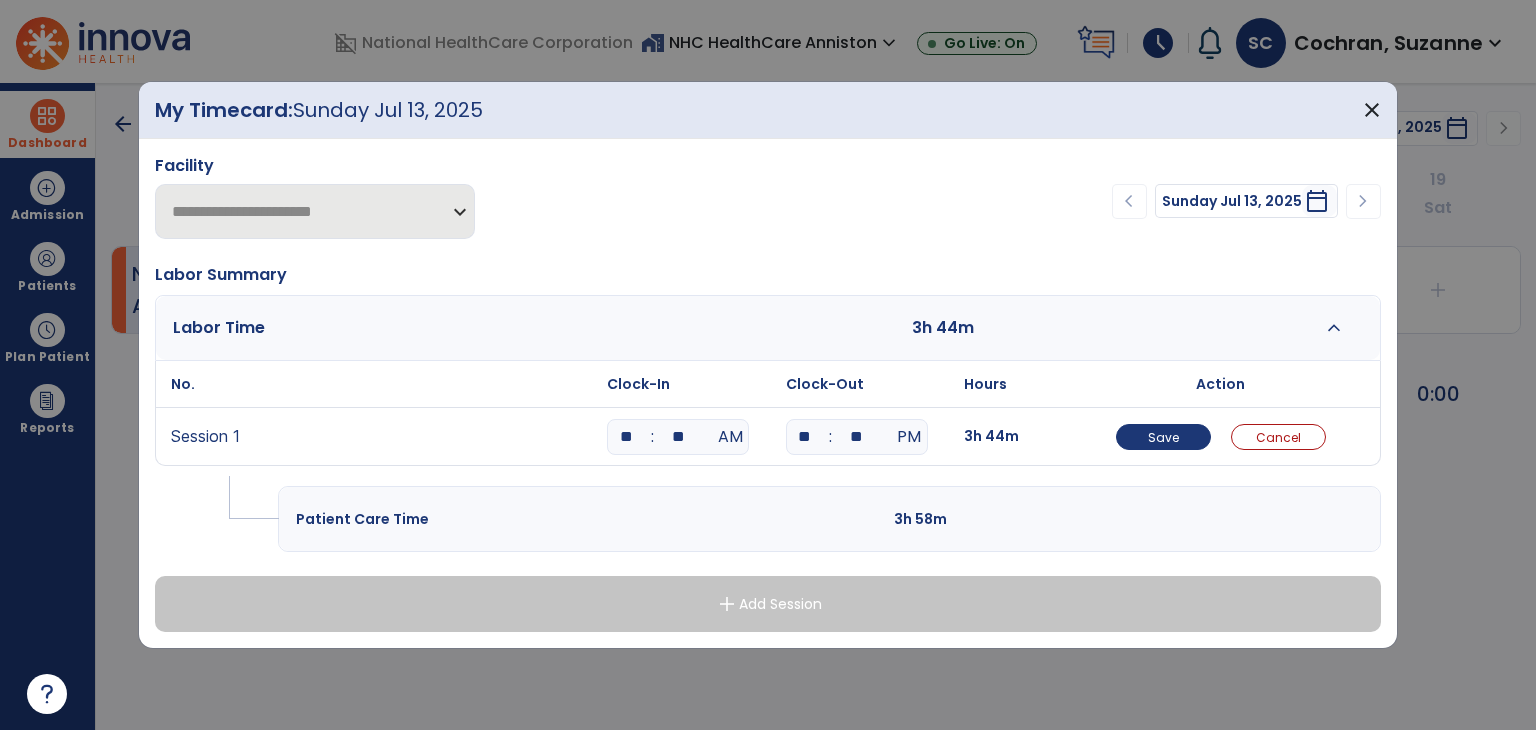 type on "**" 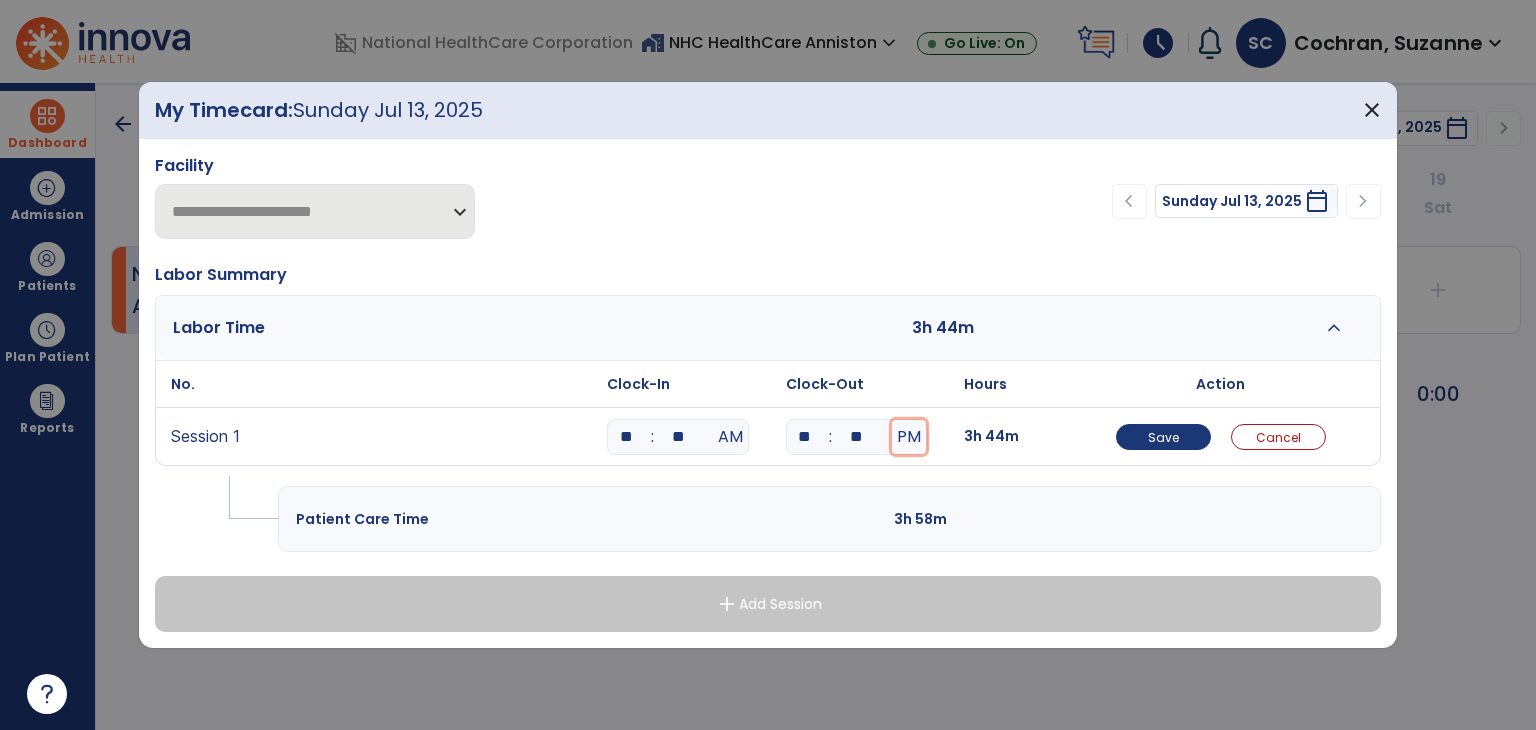 type 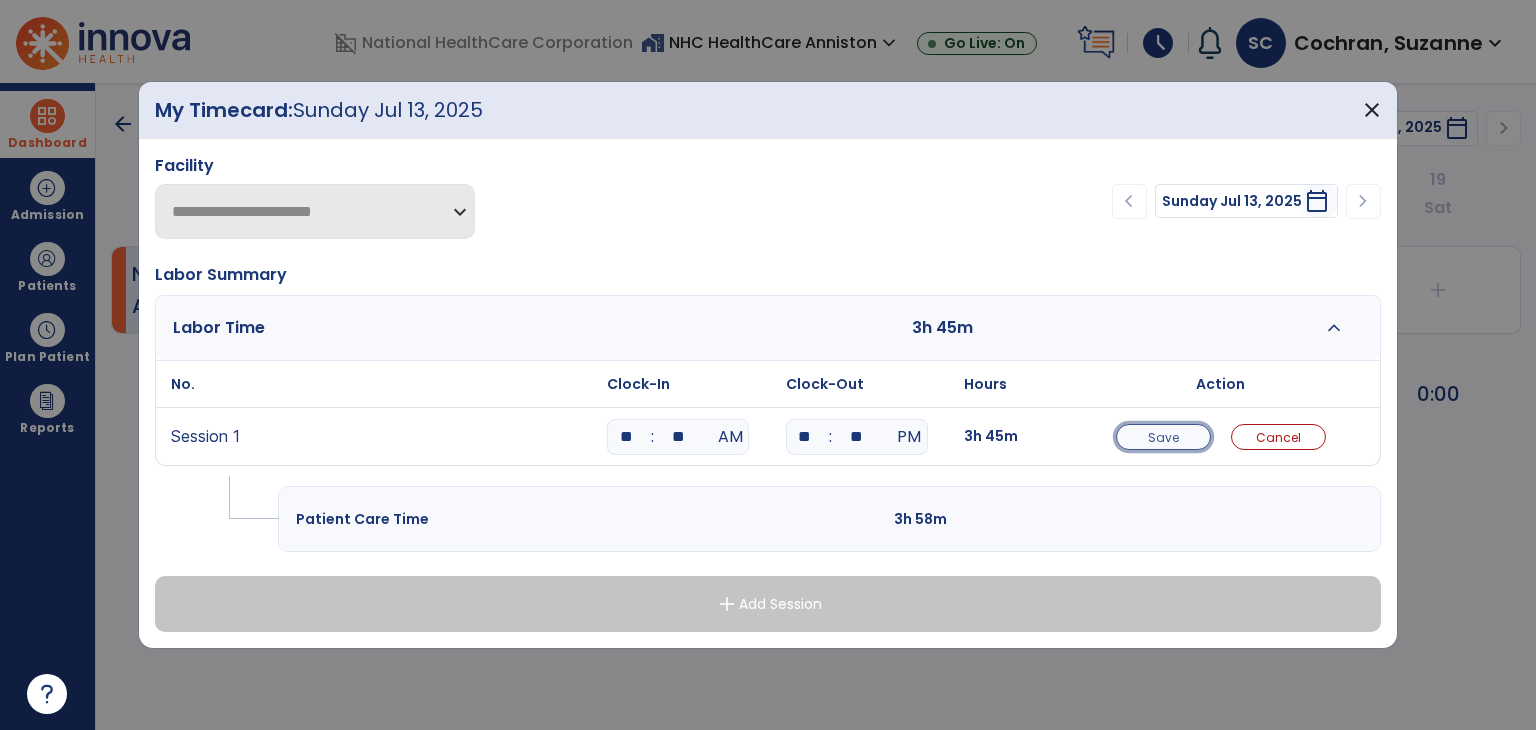 click on "Save" at bounding box center [1163, 437] 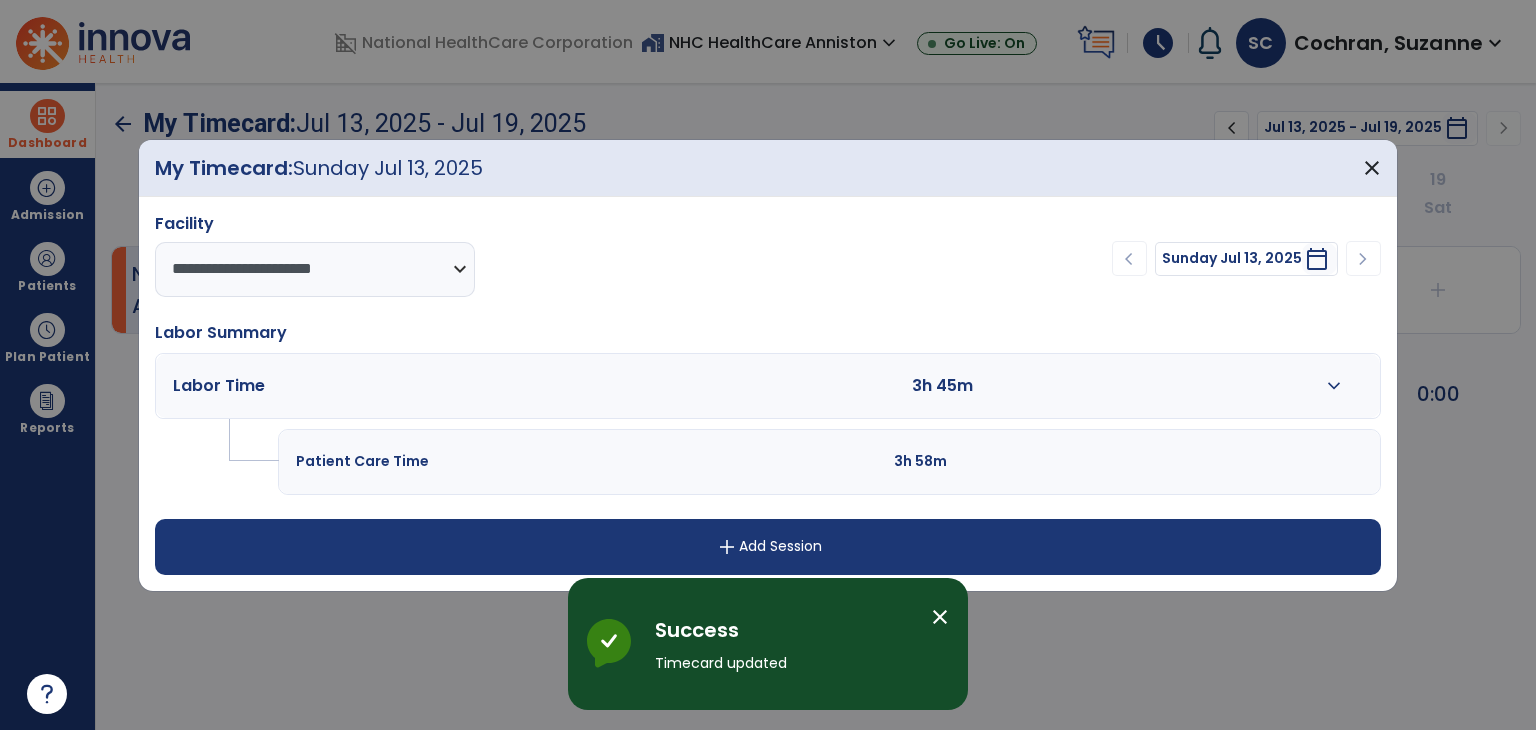 click on "add  Add Session" at bounding box center [768, 547] 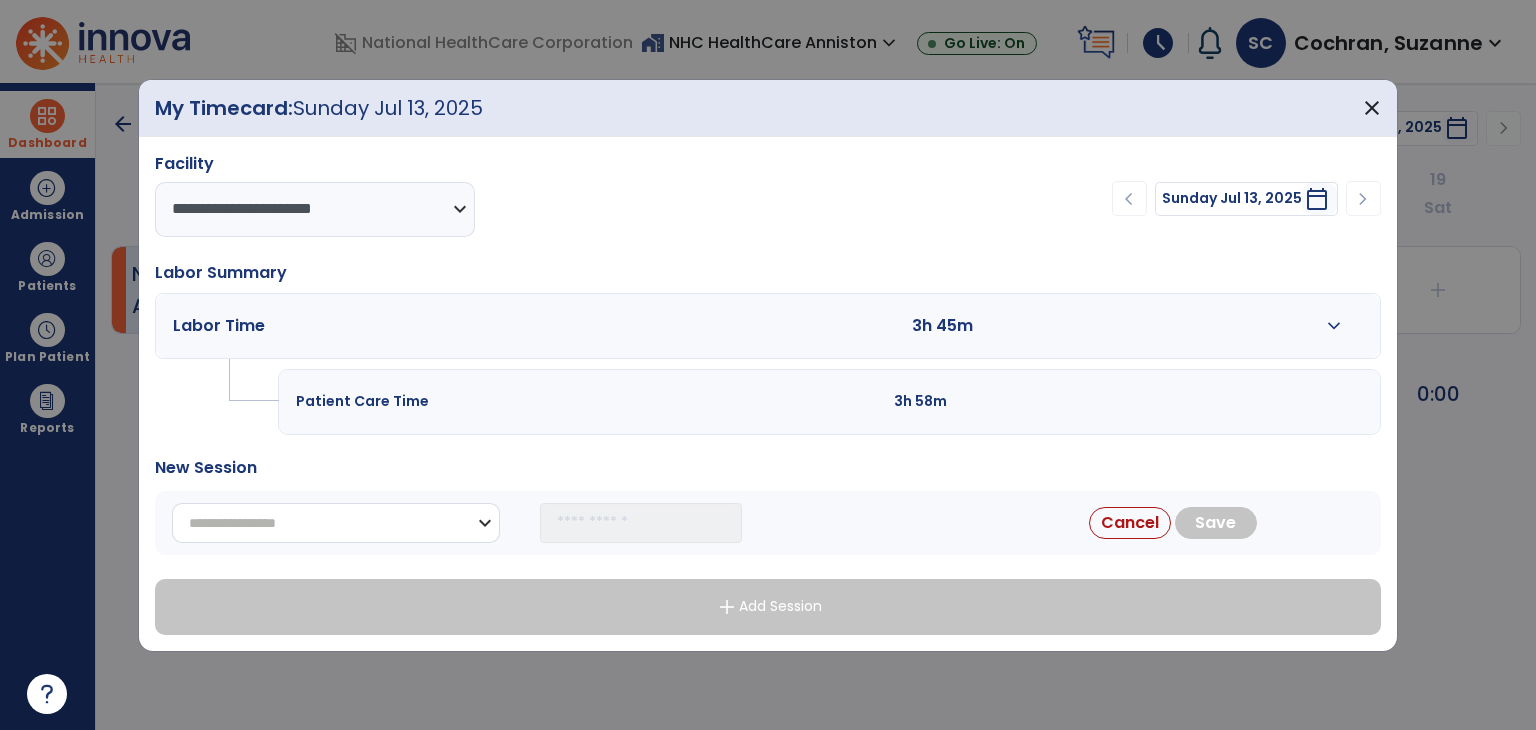 click on "**********" at bounding box center [336, 523] 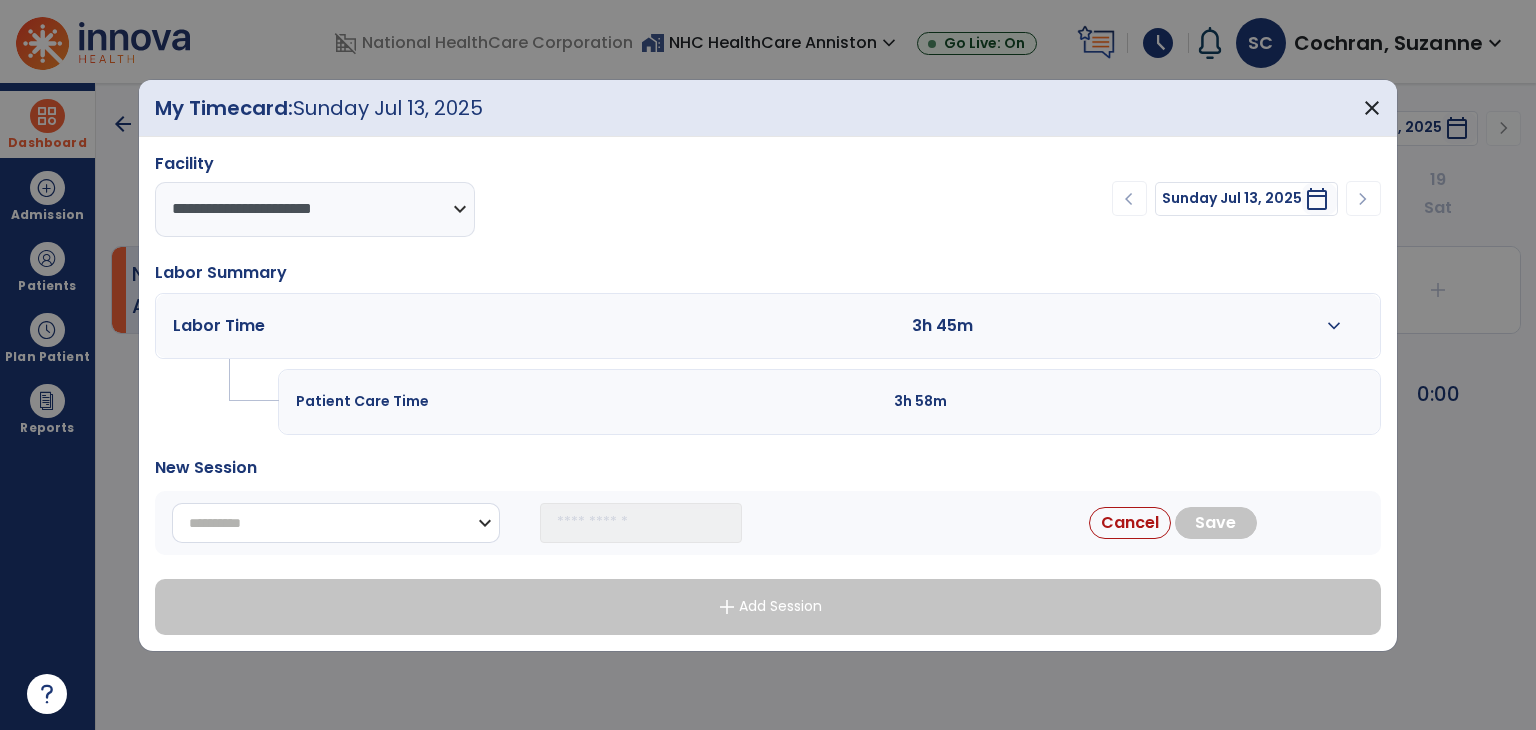 click on "**********" at bounding box center (336, 523) 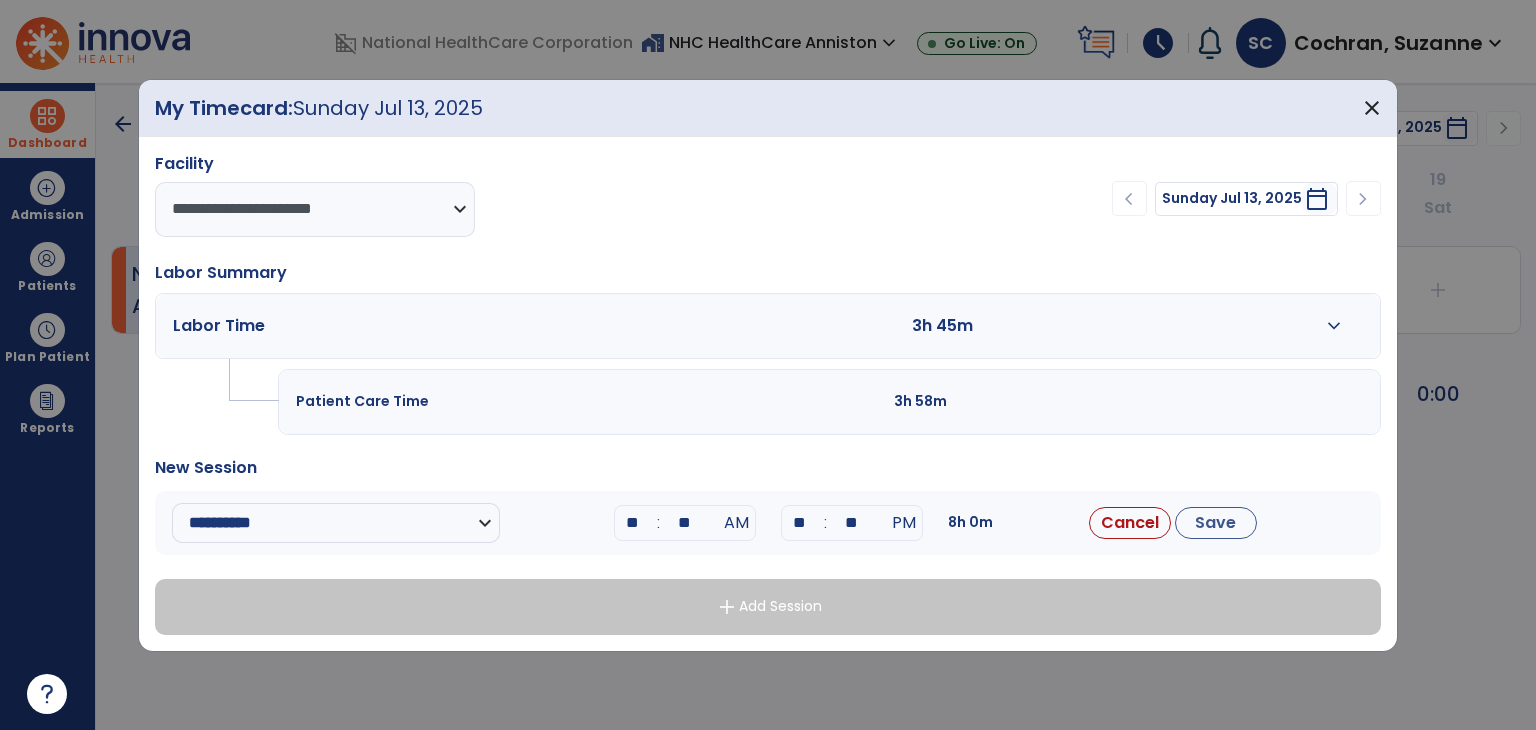 drag, startPoint x: 640, startPoint y: 528, endPoint x: 608, endPoint y: 537, distance: 33.24154 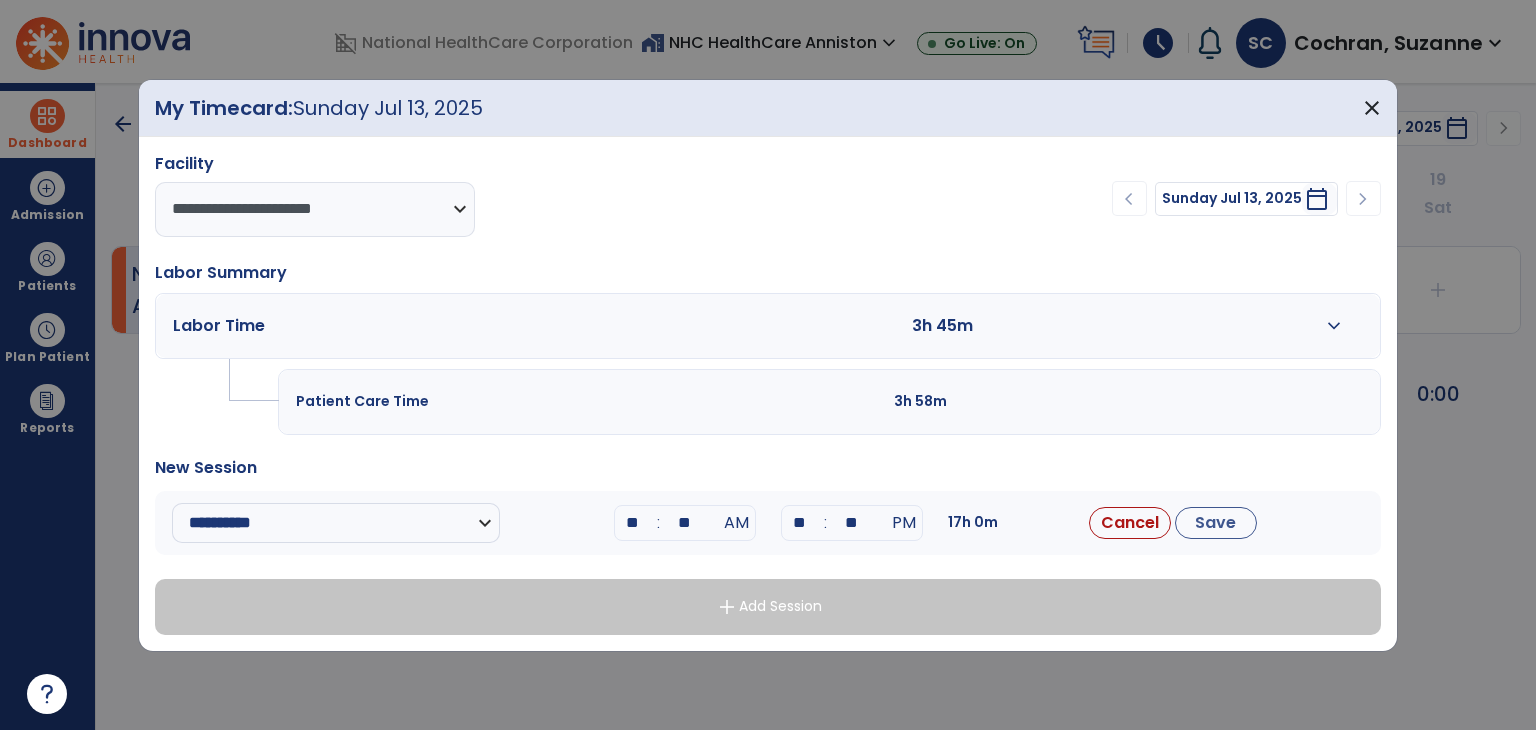 type on "**" 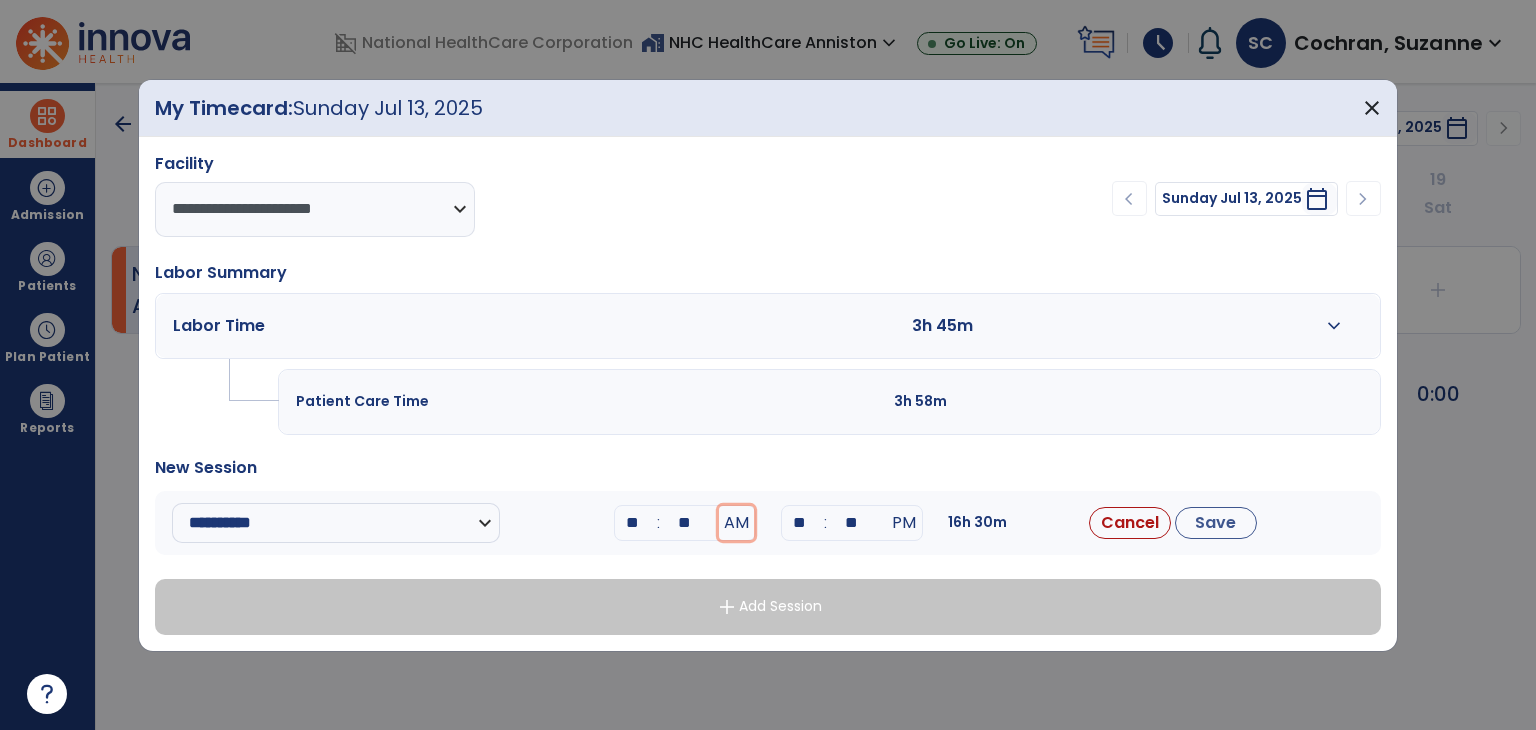 type 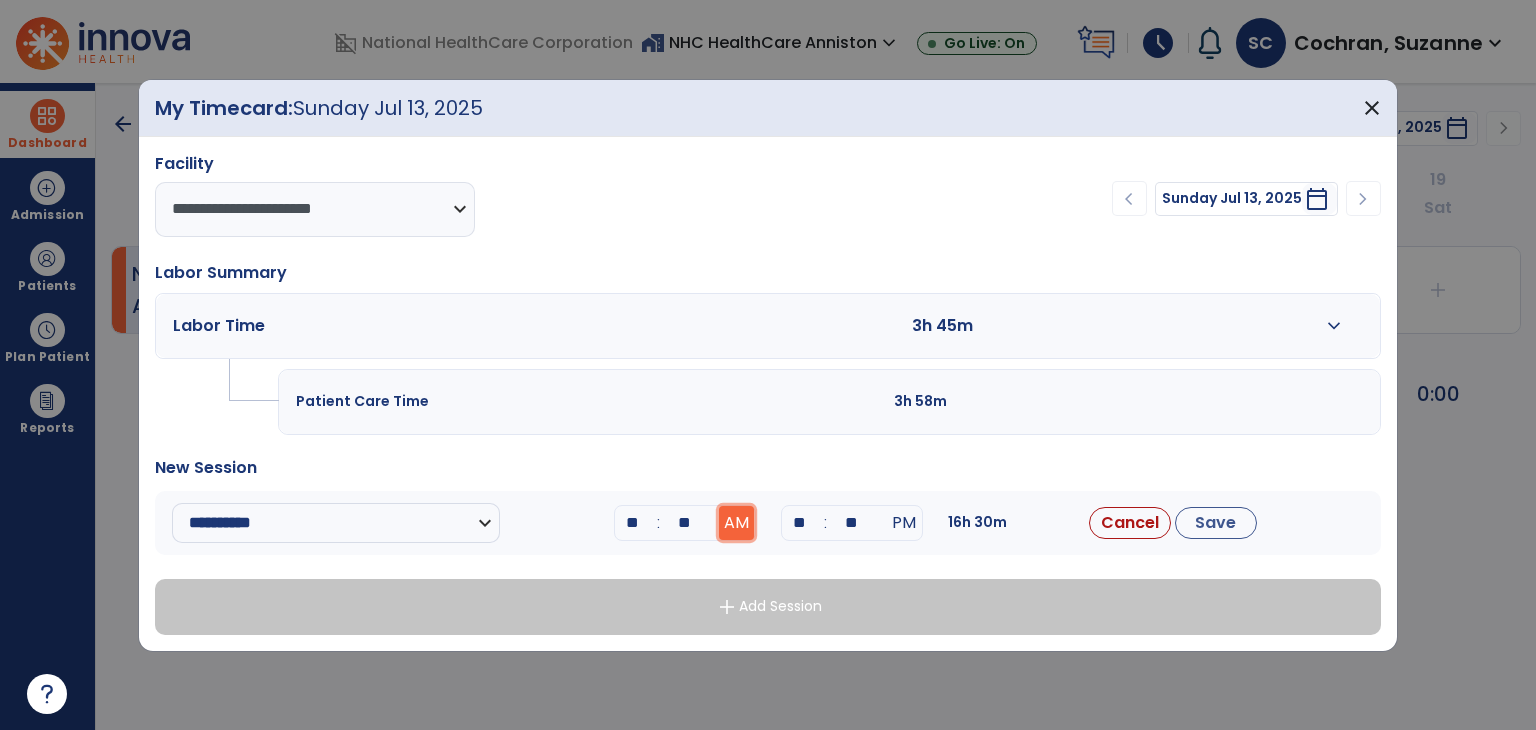 click on "AM" at bounding box center [736, 523] 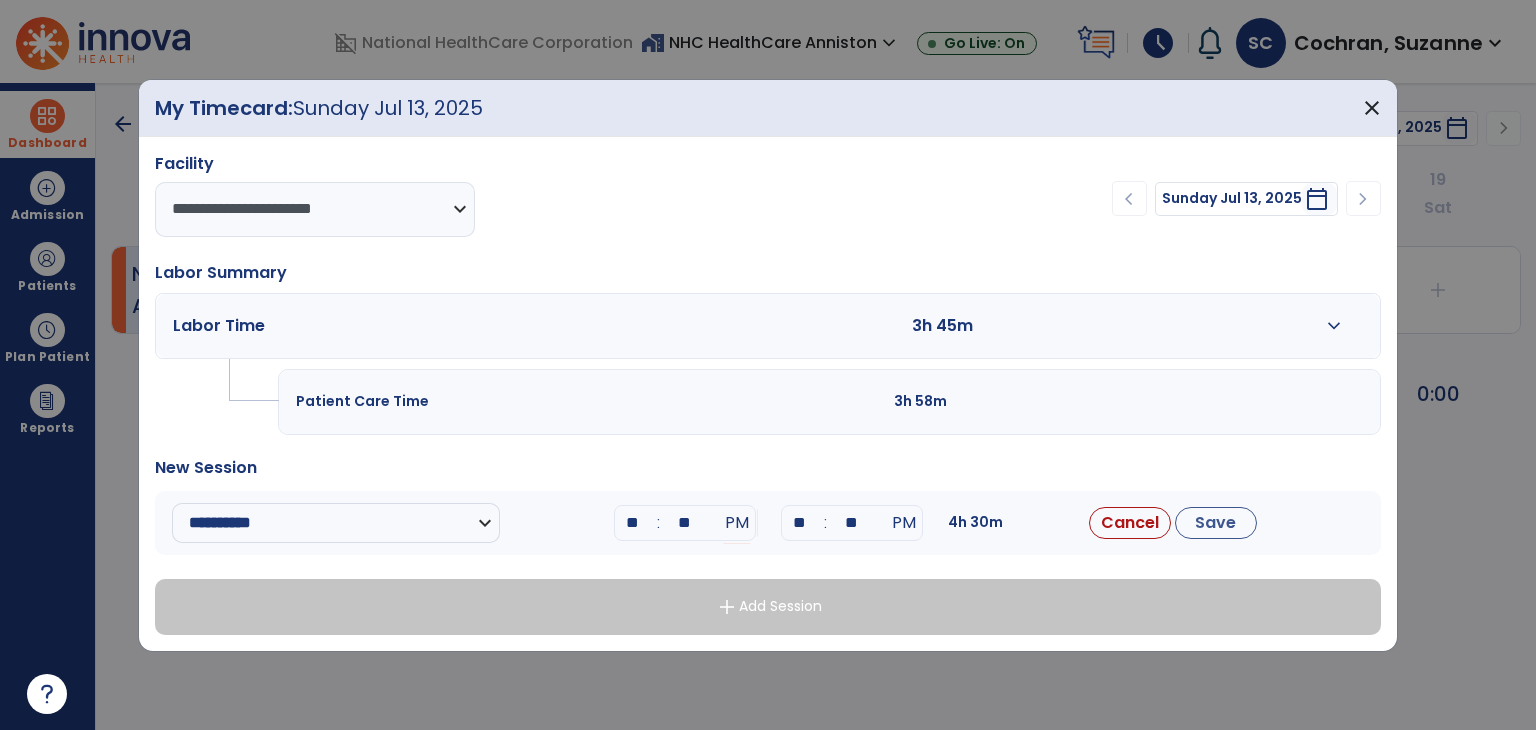 click on "**" at bounding box center (800, 523) 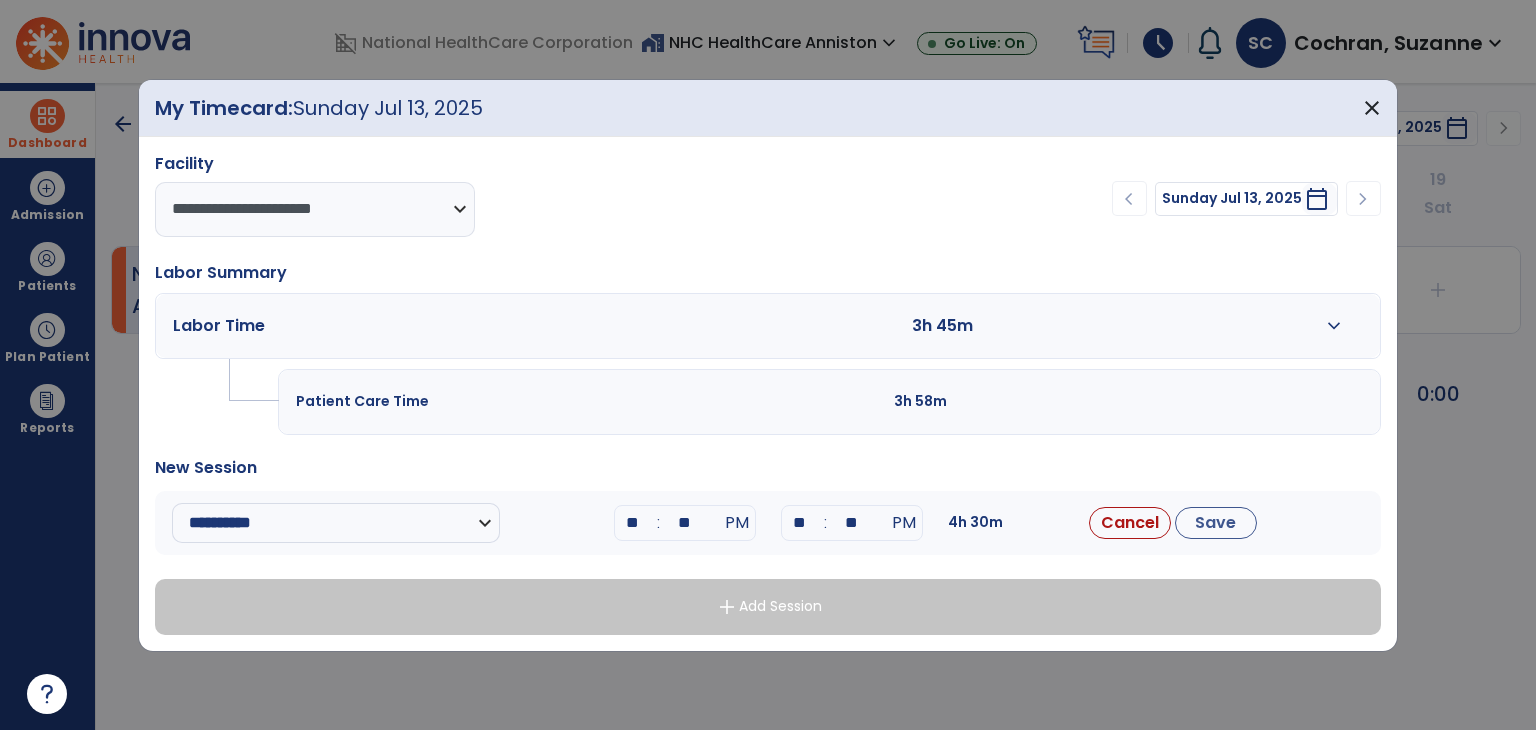 type on "*" 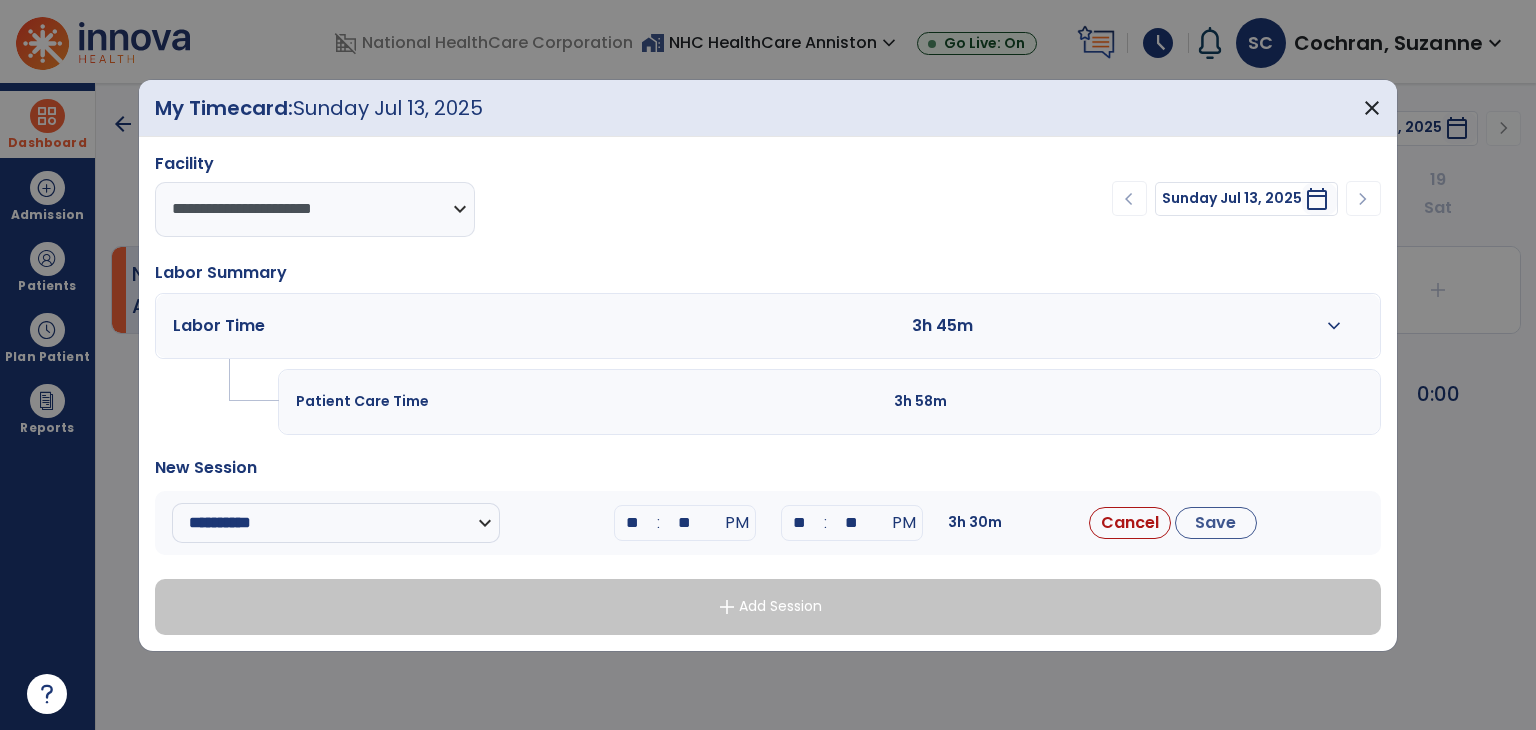 type on "**" 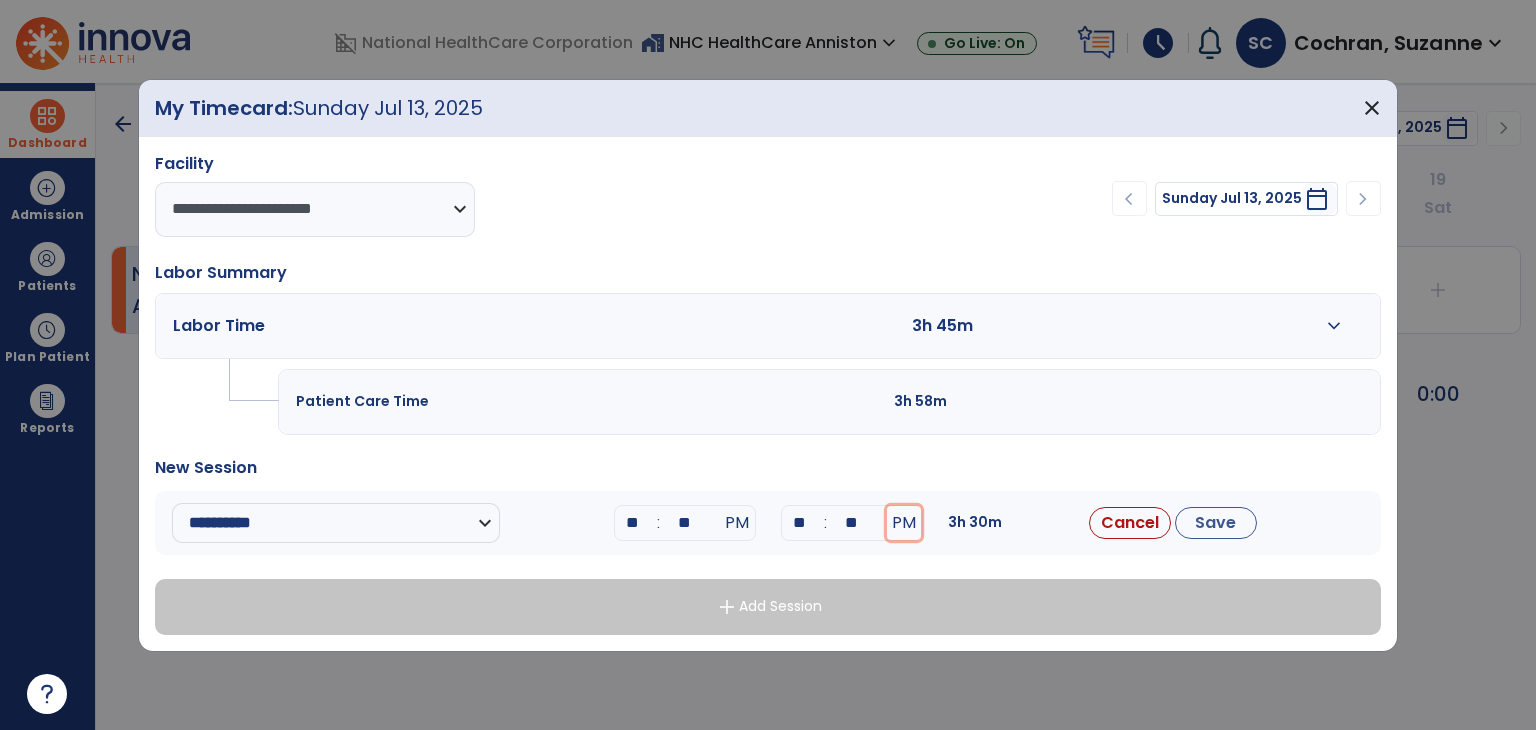 type 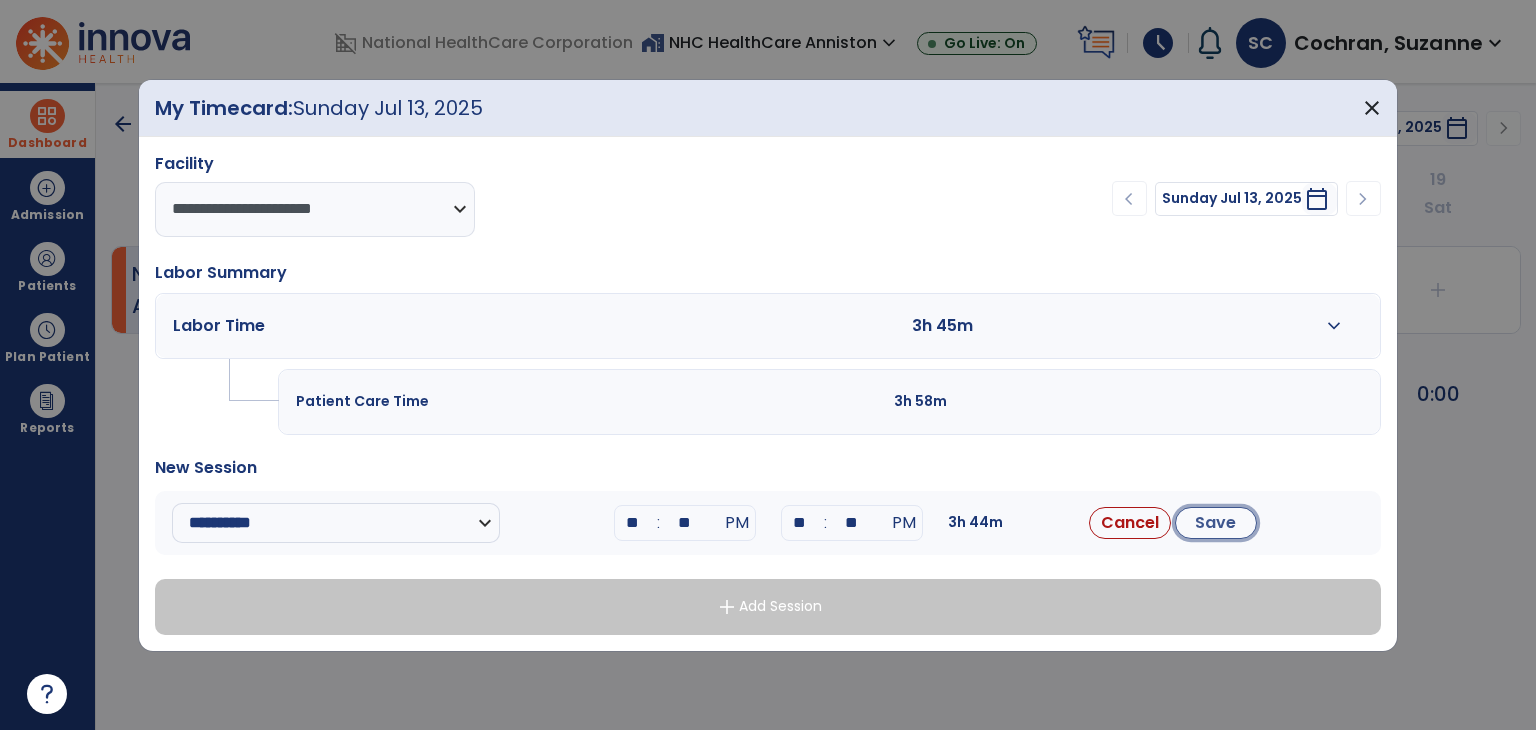 click on "Save" at bounding box center [1216, 523] 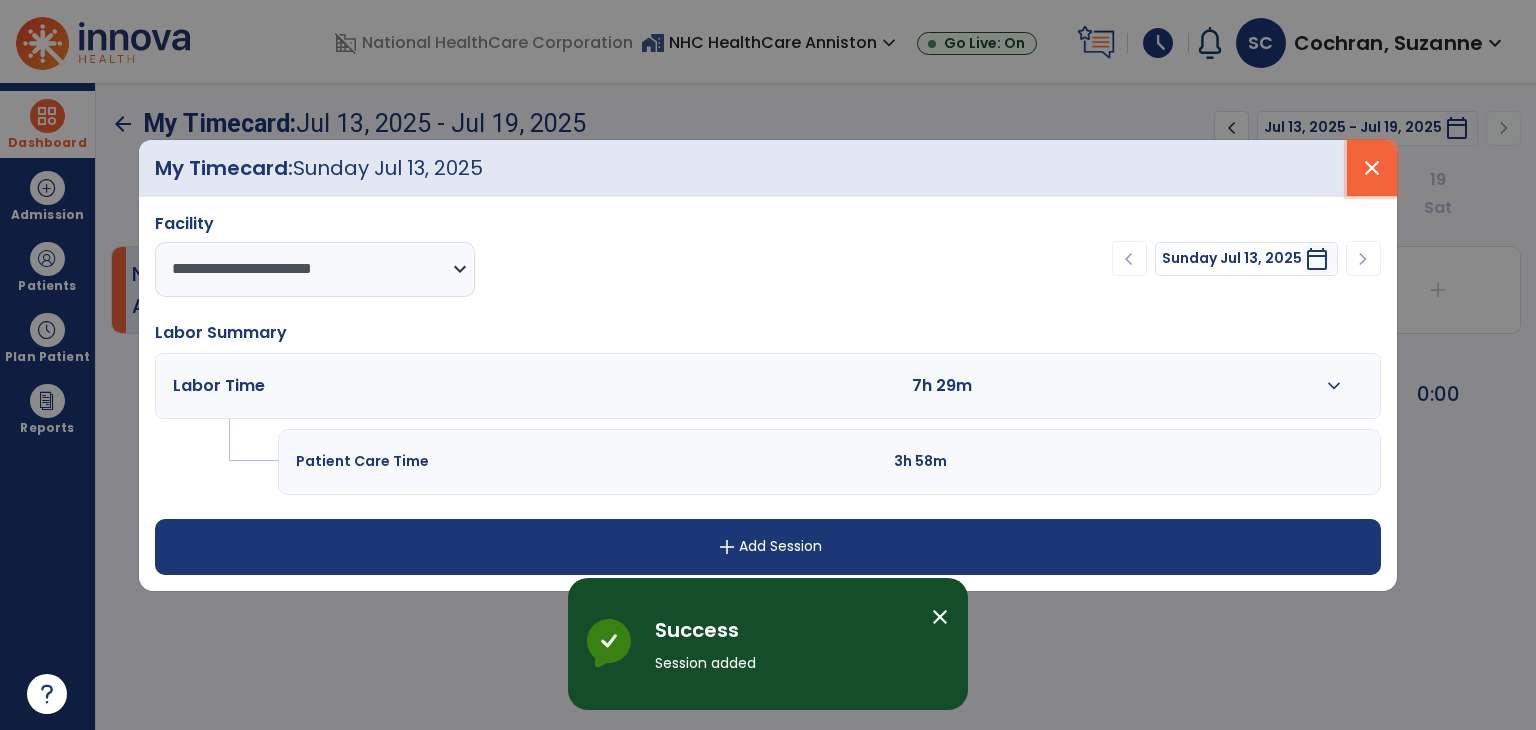 click on "close" at bounding box center (1372, 168) 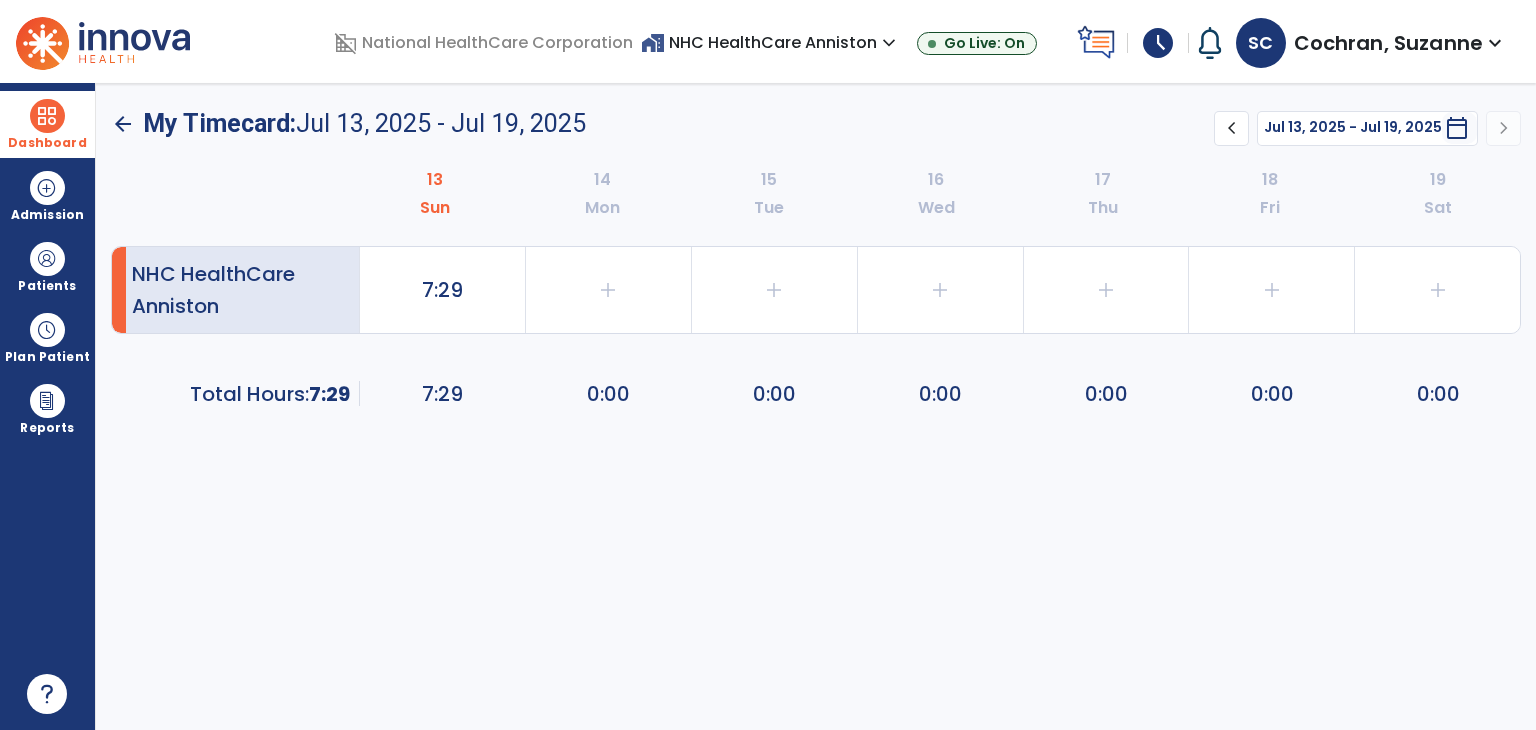 drag, startPoint x: 52, startPoint y: 132, endPoint x: 80, endPoint y: 125, distance: 28.86174 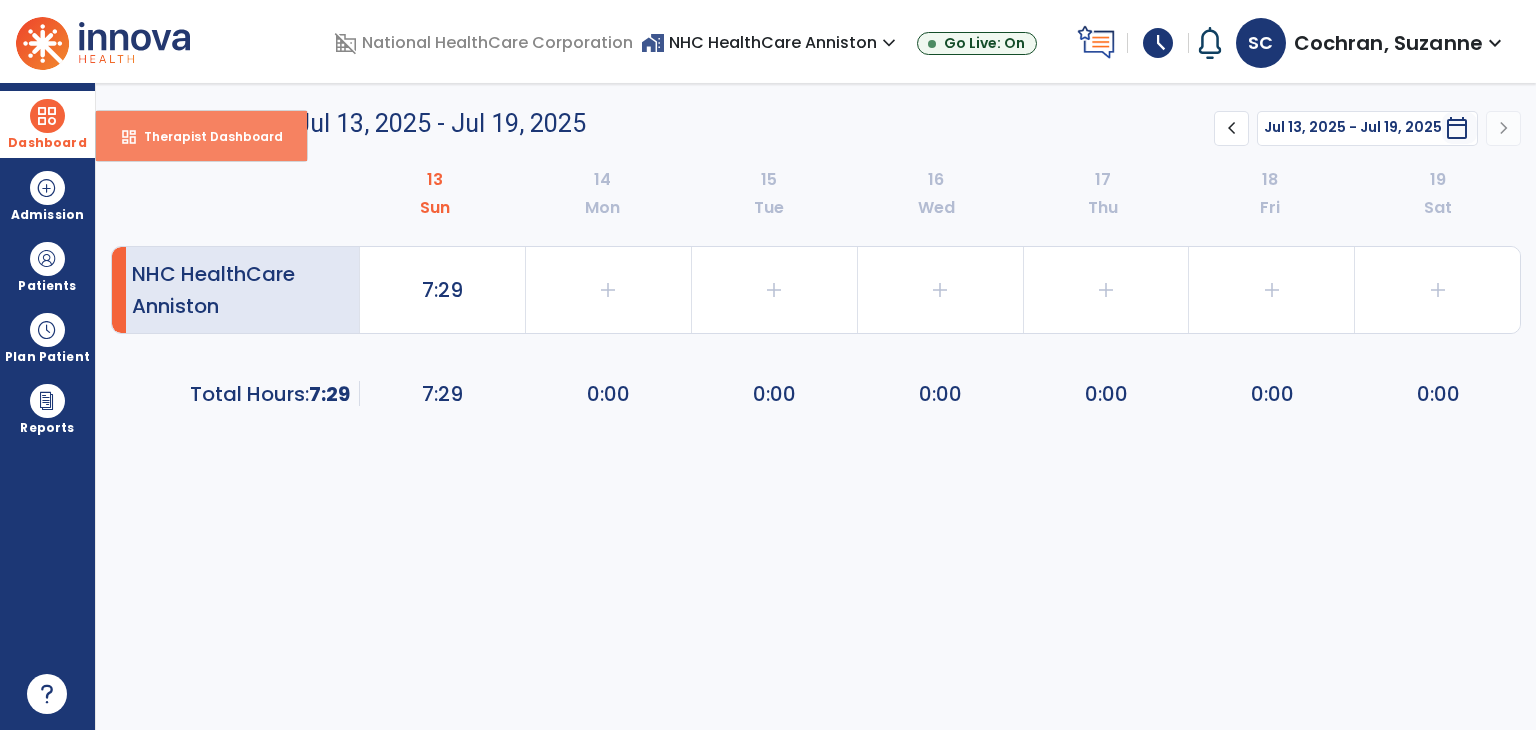 click on "dashboard  Therapist Dashboard" at bounding box center (201, 136) 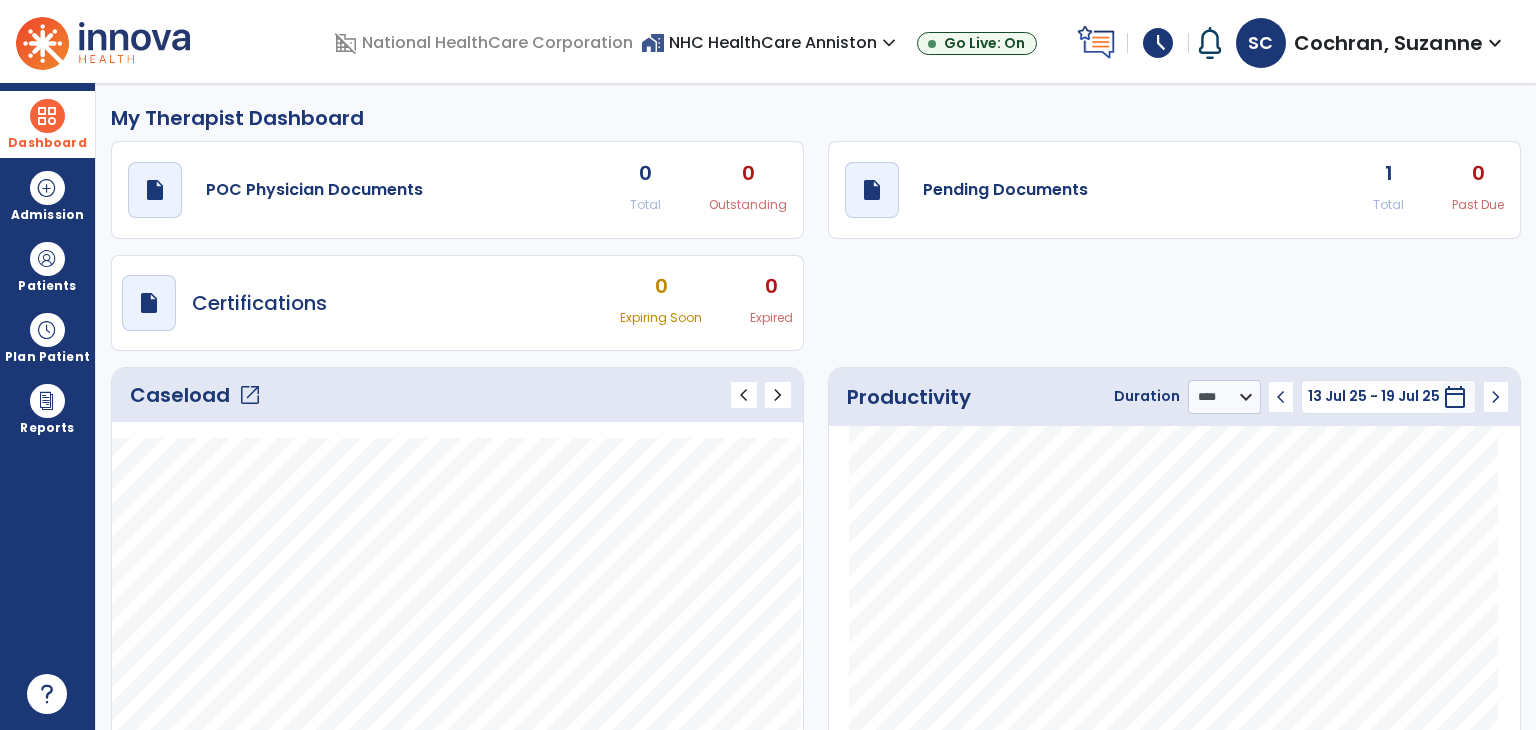 click on "Cochran, Suzanne" at bounding box center [1388, 43] 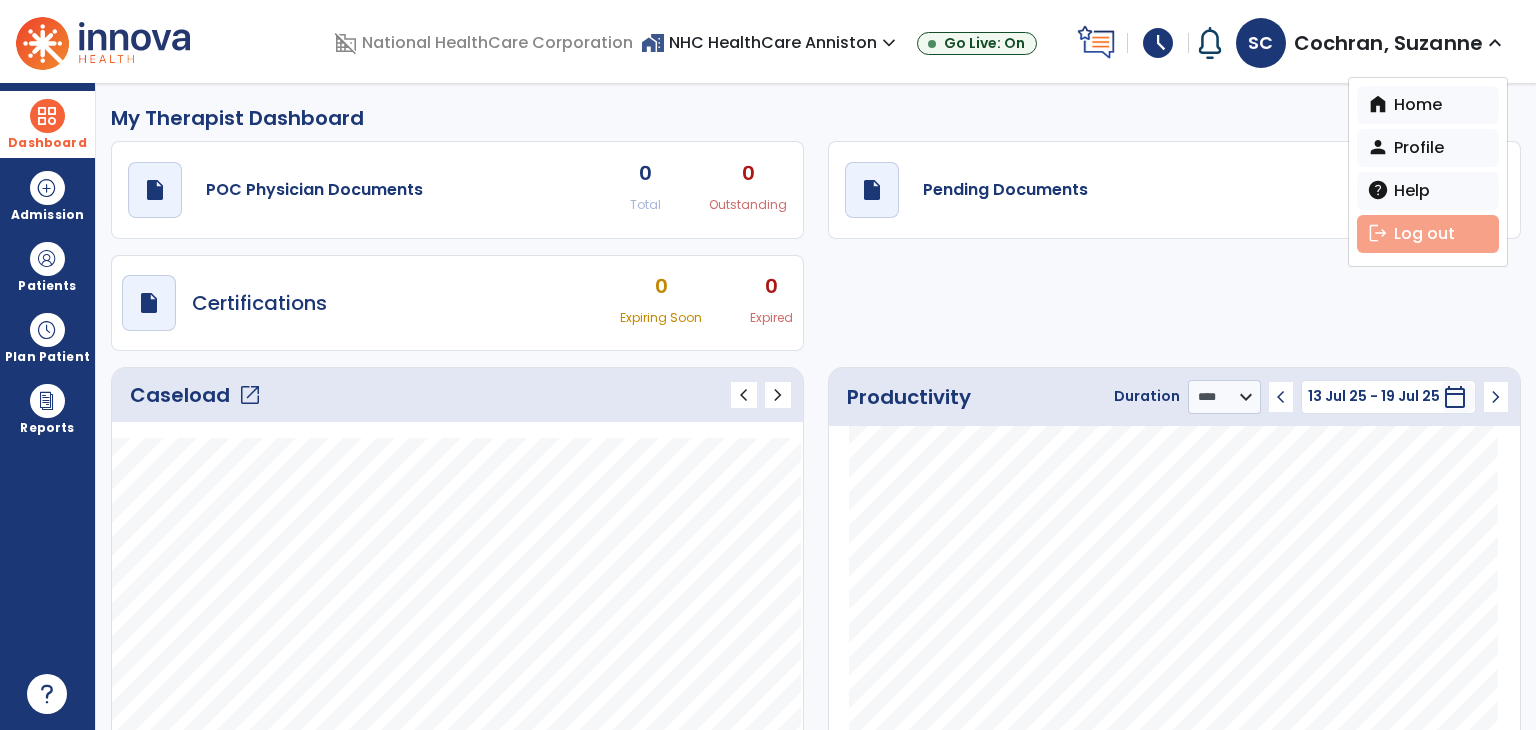 click on "logout   Log out" at bounding box center [1428, 234] 